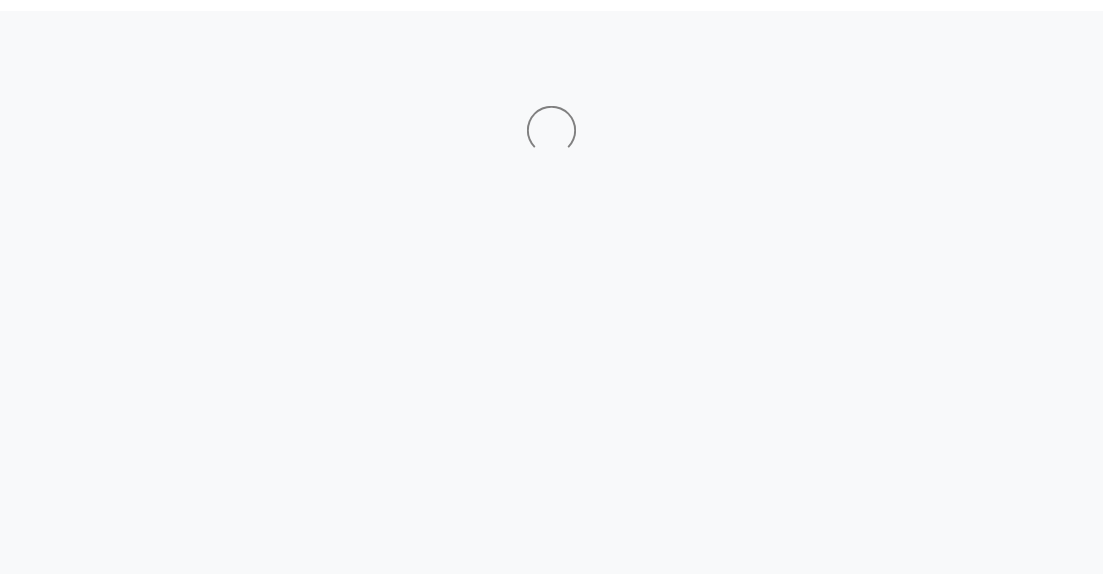 scroll, scrollTop: 0, scrollLeft: 0, axis: both 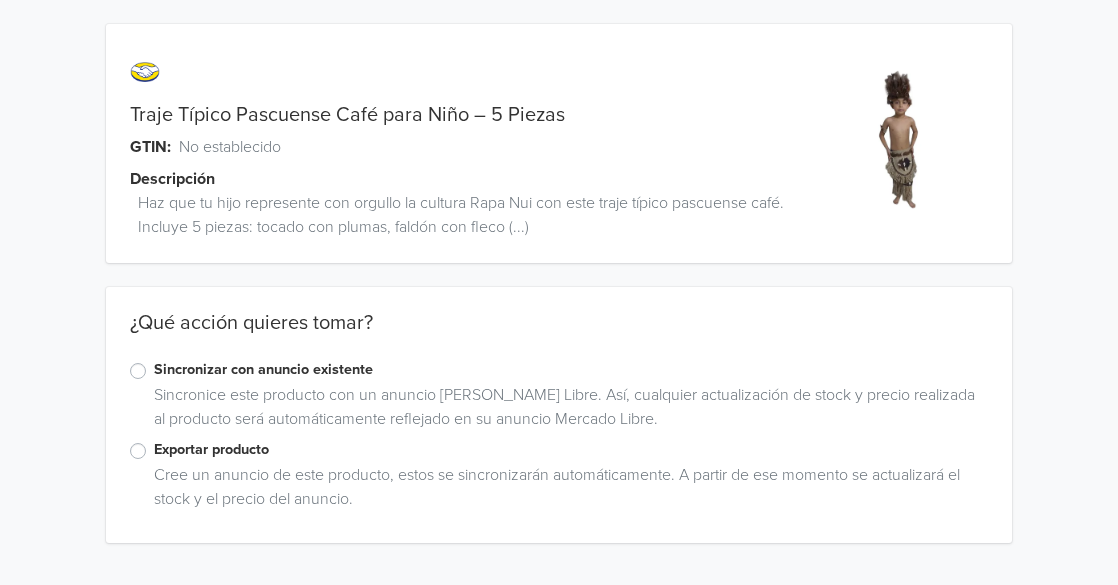 click on "Sincronizar con anuncio existente" at bounding box center (571, 370) 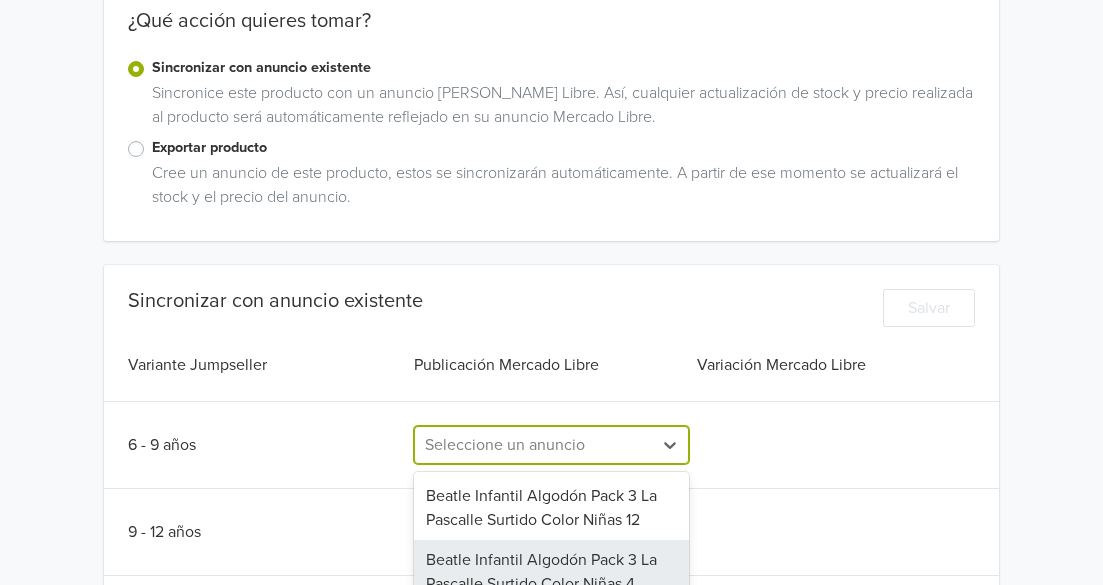 scroll, scrollTop: 403, scrollLeft: 0, axis: vertical 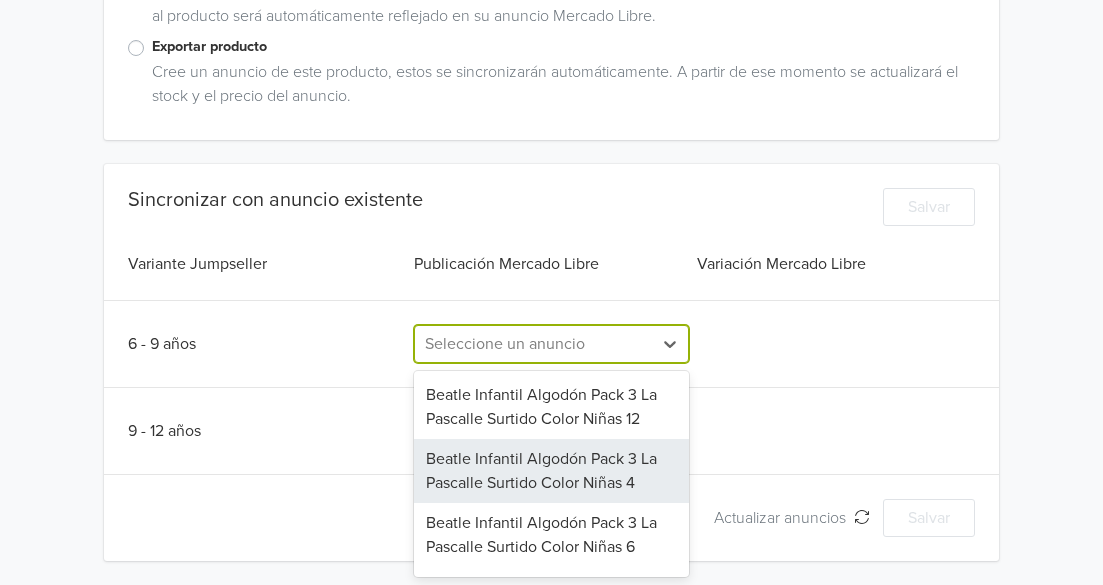 click on "117 results available. Use Up and Down to choose options, press Enter to select the currently focused option, press Escape to exit the menu, press Tab to select the option and exit the menu. Seleccione un anuncio Beatle Infantil Algodón Pack 3 La Pascalle Surtido Color Niñas 12 Beatle Infantil Algodón Pack 3 La Pascalle Surtido Color Niñas 4 Beatle Infantil Algodón Pack 3 La Pascalle Surtido Color Niñas 6 Beatle Infantil Algodón Pack 3 La Pascalle Surtido Color Niñas 8 Beatle Infantil Algodón Pack 3 La Pascalle Surtido Color Niños 10 Beatle Infantil Algodón Pack 3 La Pascalle Surtido Color Niños 12 Calza Flare Dralon Termico La Pascalle | [PERSON_NAME] Estandar Calza Flare Dralon Termico La Pascalle | [PERSON_NAME] Estandar Calza Flare Dralon Termico La Pascalle | [PERSON_NAME] Estandar Calza Flare Dralon Termico La Pascalle | [PERSON_NAME] Carmesi Estandar Calza Flare Dralon Termico La Pascalle | [PERSON_NAME] Terracota Estandar Calza Forrada Polar Infantil La Pascalle [PERSON_NAME] 10 Traje Mapuche Niña Negro 10" at bounding box center [551, 344] 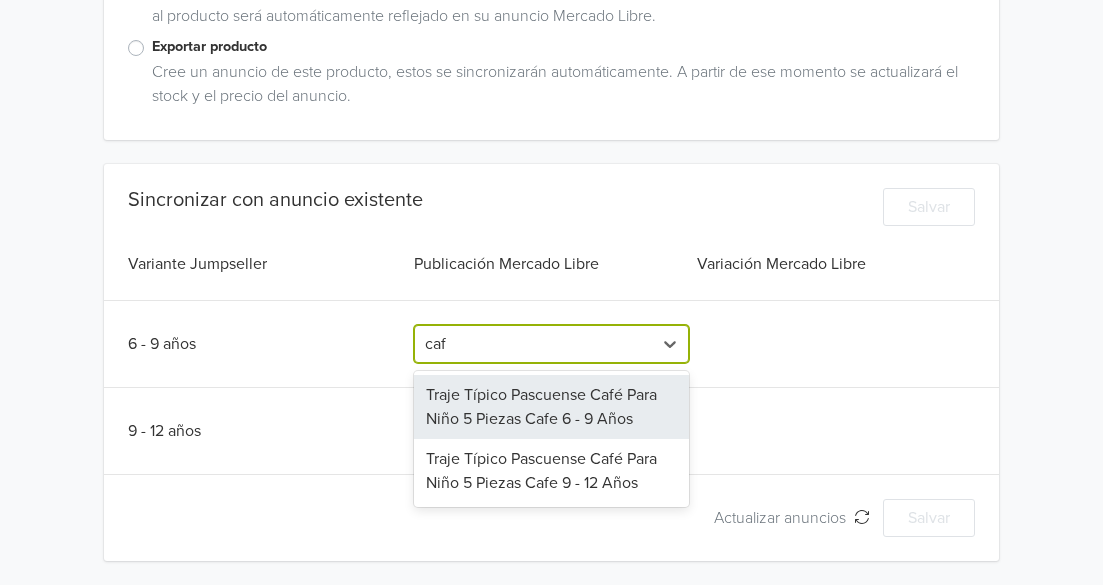 type on "cafe" 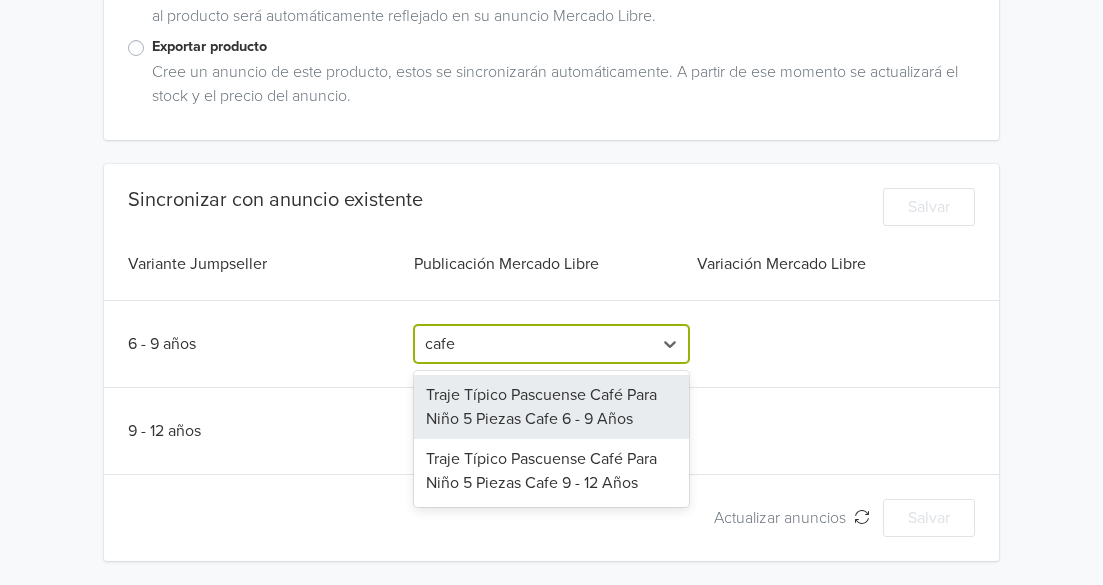 click on "Traje Típico Pascuense Café Para Niño  5 Piezas Cafe 6 - 9 Años" at bounding box center [551, 407] 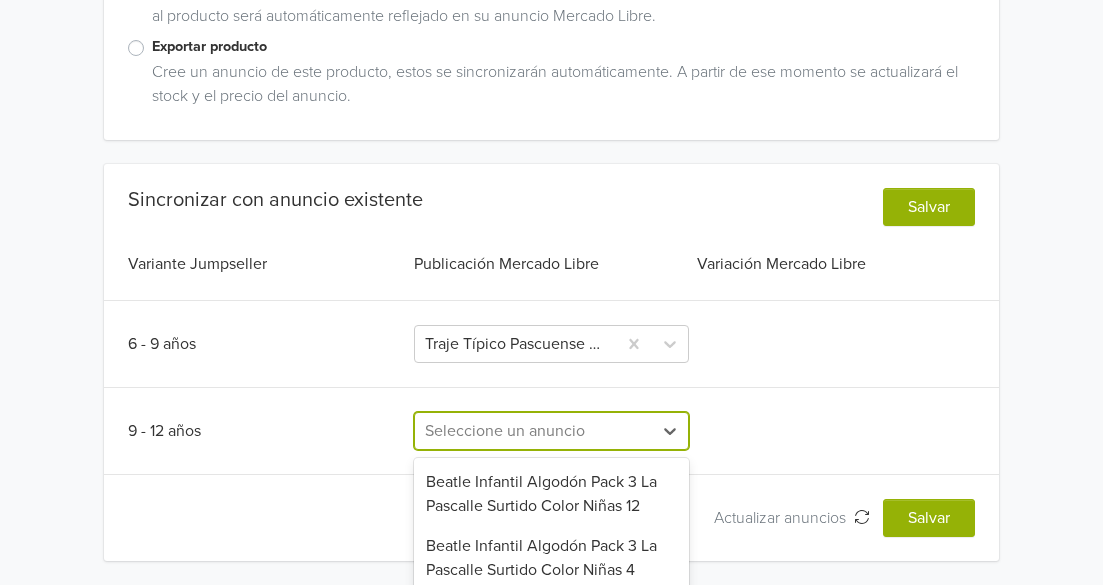 scroll, scrollTop: 576, scrollLeft: 0, axis: vertical 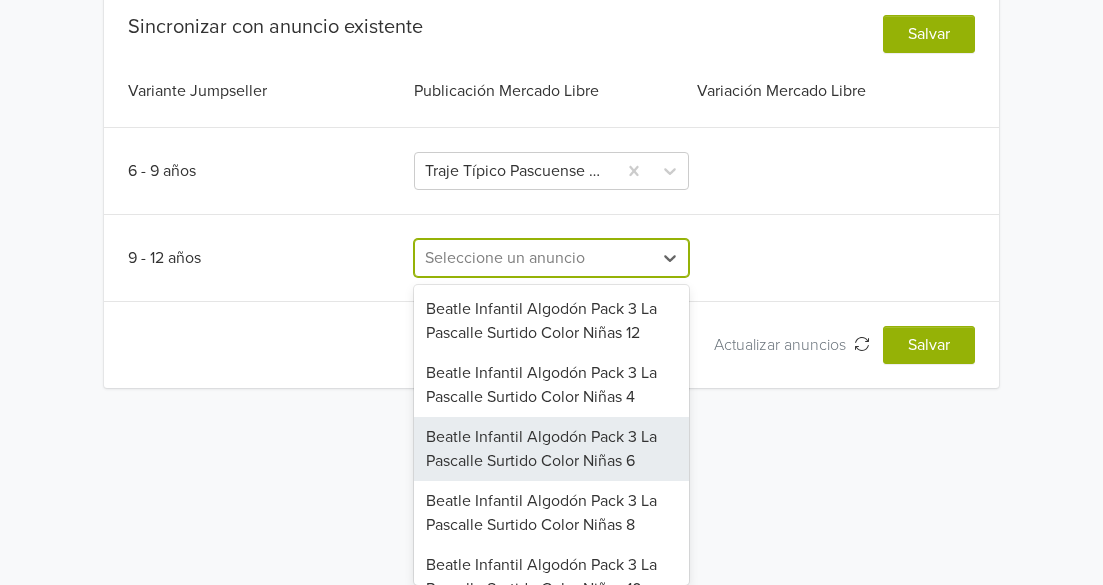 click on "116 results available. Use Up and Down to choose options, press Enter to select the currently focused option, press Escape to exit the menu, press Tab to select the option and exit the menu. Seleccione un anuncio Beatle Infantil Algodón Pack 3 La Pascalle Surtido Color Niñas 12 Beatle Infantil Algodón Pack 3 La Pascalle Surtido Color Niñas 4 Beatle Infantil Algodón Pack 3 La Pascalle Surtido Color Niñas 6 Beatle Infantil Algodón Pack 3 La Pascalle Surtido Color Niñas 8 Beatle Infantil Algodón Pack 3 La Pascalle Surtido Color Niños 10 Beatle Infantil Algodón Pack 3 La Pascalle Surtido Color Niños 12 Calza Flare Dralon Termico La Pascalle | [PERSON_NAME] Estandar Calza Flare Dralon Termico La Pascalle | [PERSON_NAME] Estandar Calza Flare Dralon Termico La Pascalle | [PERSON_NAME] Estandar Calza Flare Dralon Termico La Pascalle | [PERSON_NAME] Carmesi Estandar Calza Flare Dralon Termico La Pascalle | [PERSON_NAME] Terracota Estandar Calza Forrada Polar Infantil La Pascalle [PERSON_NAME] 10 Traje Mapuche Niña Negro 10" at bounding box center [551, 258] 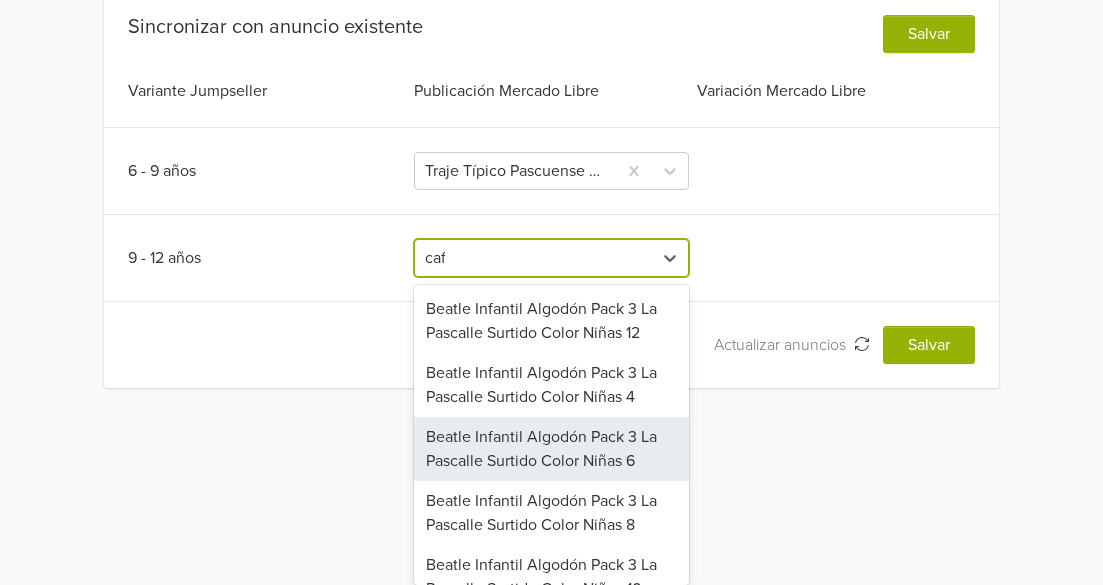 scroll, scrollTop: 403, scrollLeft: 0, axis: vertical 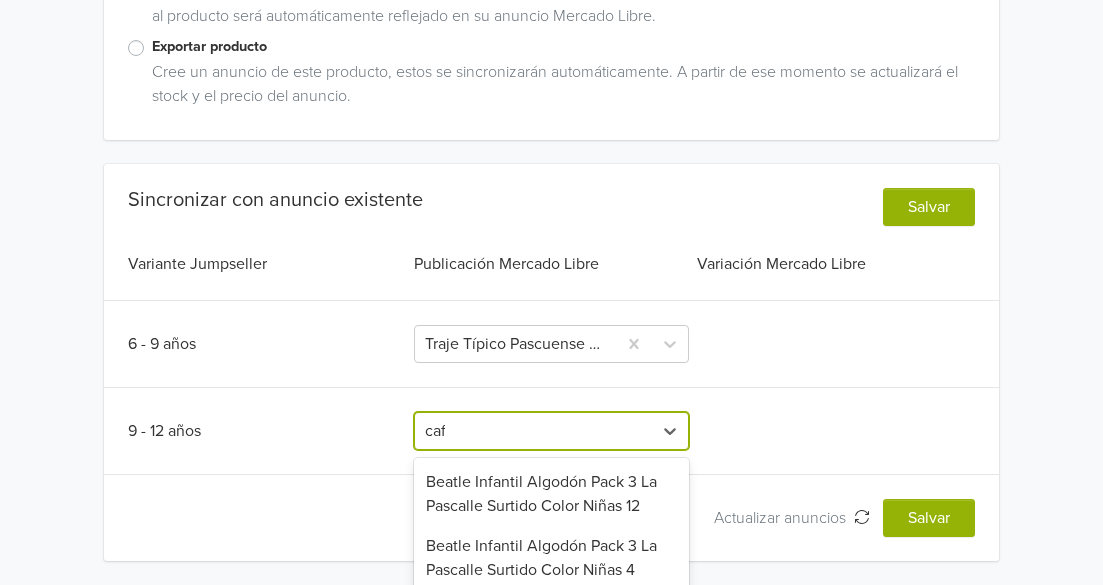 type on "cafe" 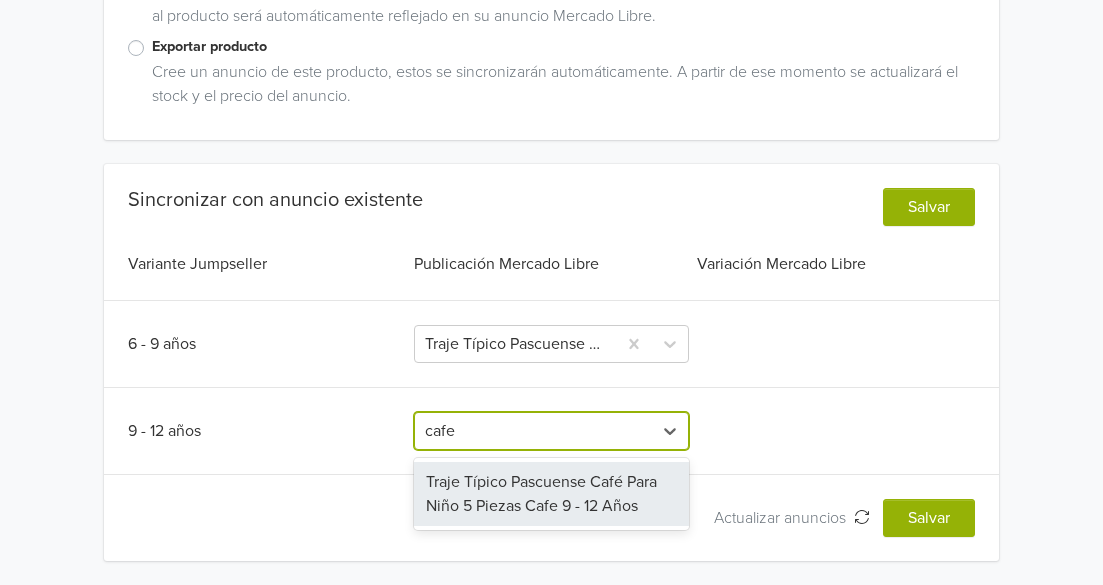 click on "Traje Típico Pascuense Café Para Niño  5 Piezas Cafe 9 - 12 Años" at bounding box center (551, 494) 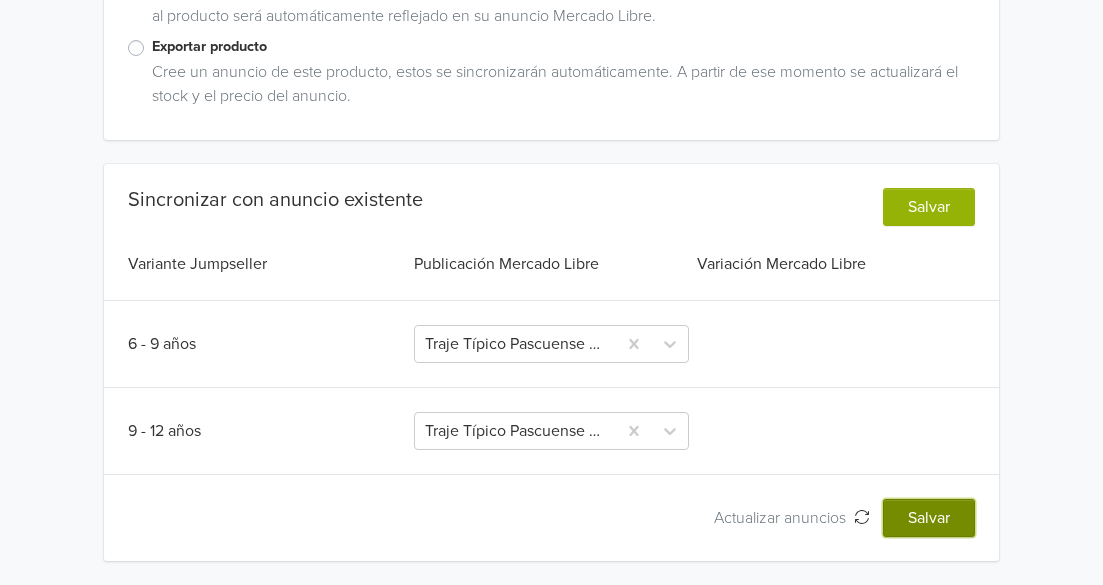 click on "Salvar" at bounding box center [929, 518] 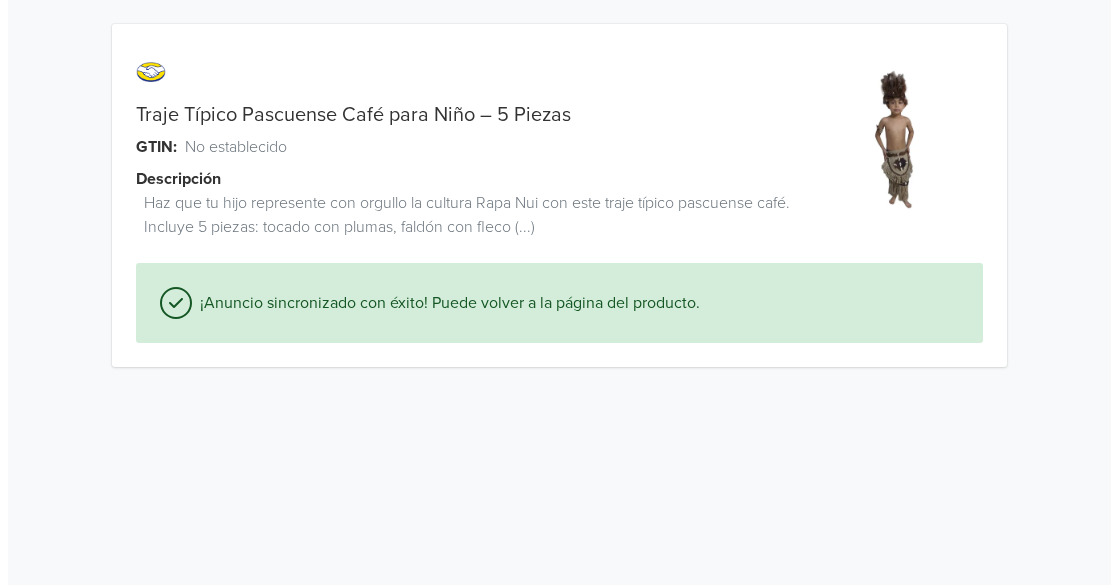 scroll, scrollTop: 0, scrollLeft: 0, axis: both 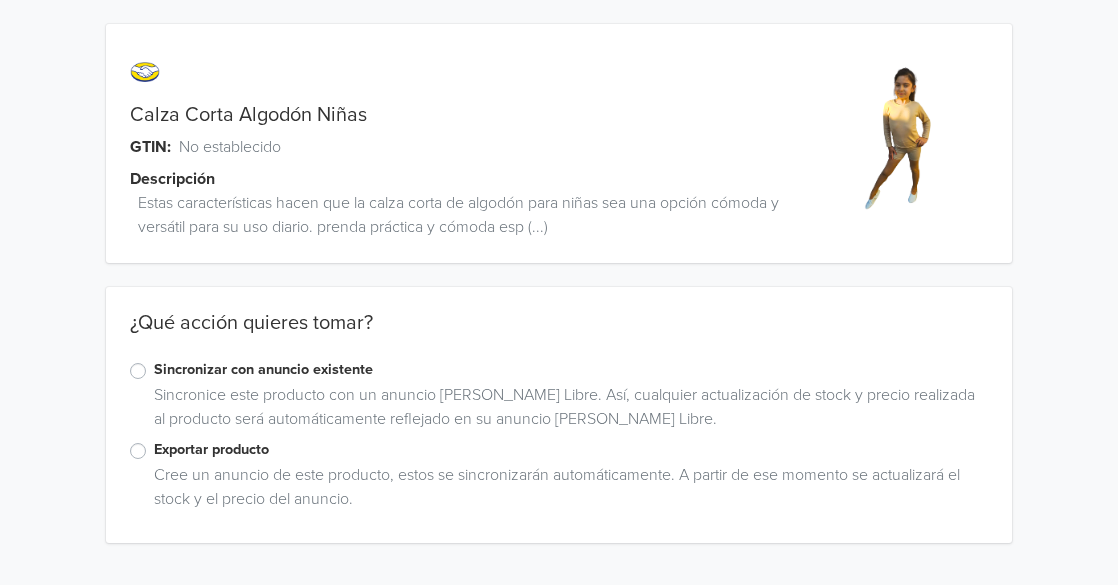 click on "Sincronizar con anuncio existente" at bounding box center (571, 370) 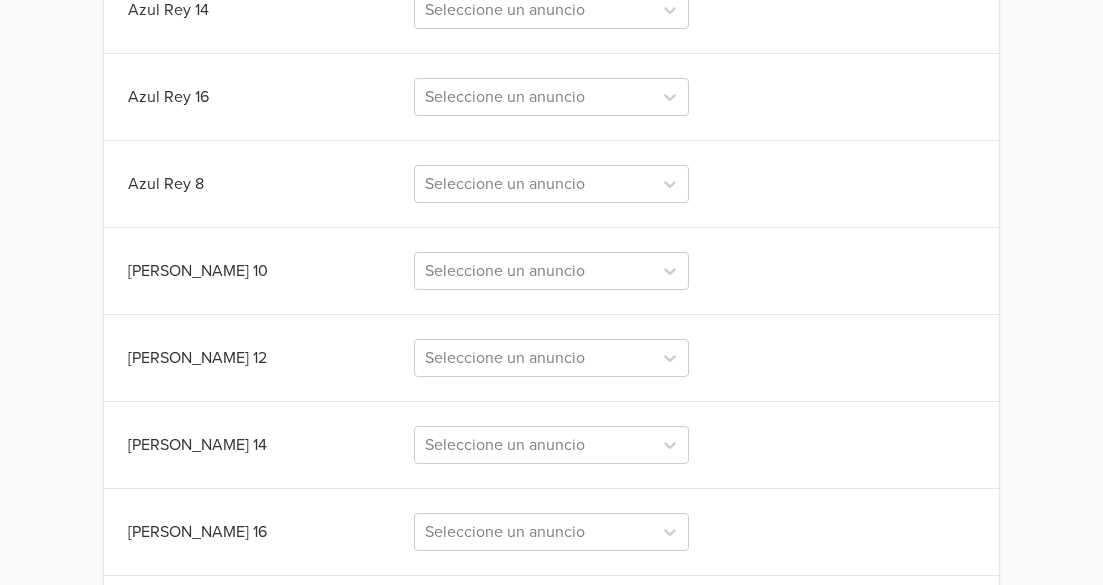 scroll, scrollTop: 1802, scrollLeft: 0, axis: vertical 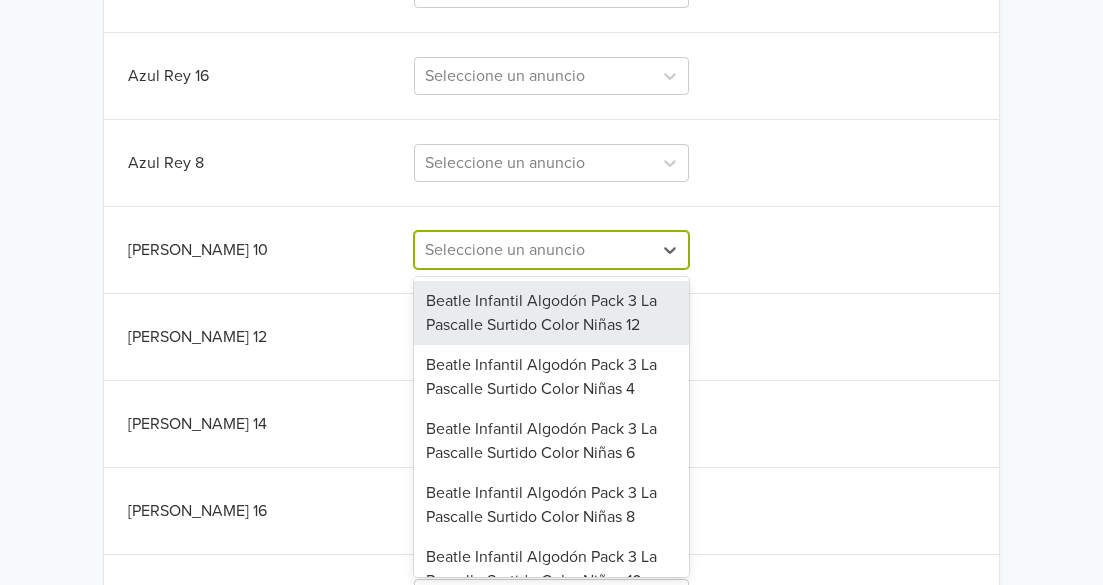 click at bounding box center [533, 250] 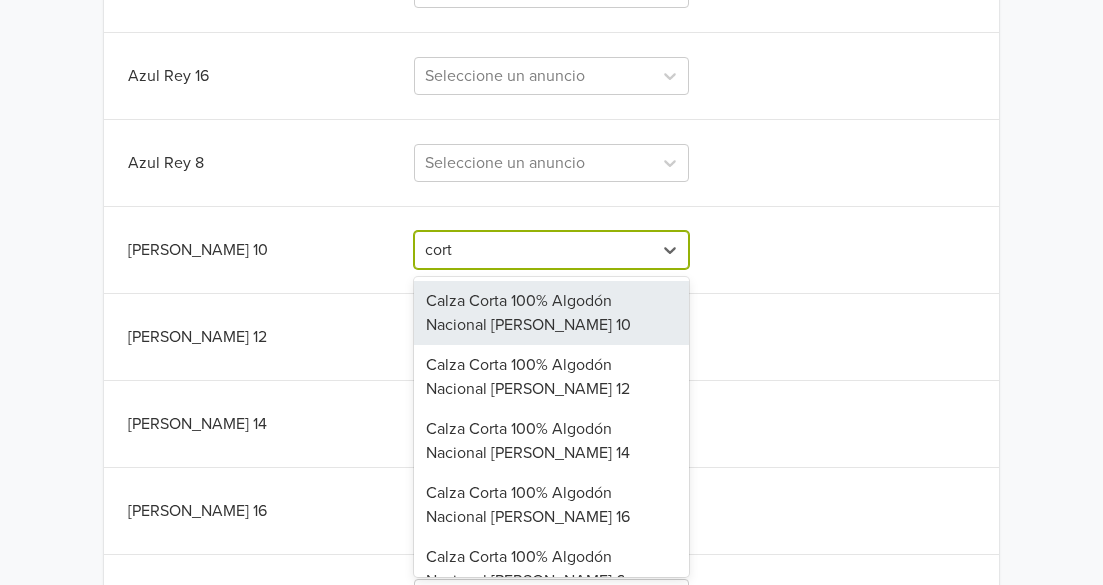 type on "corta" 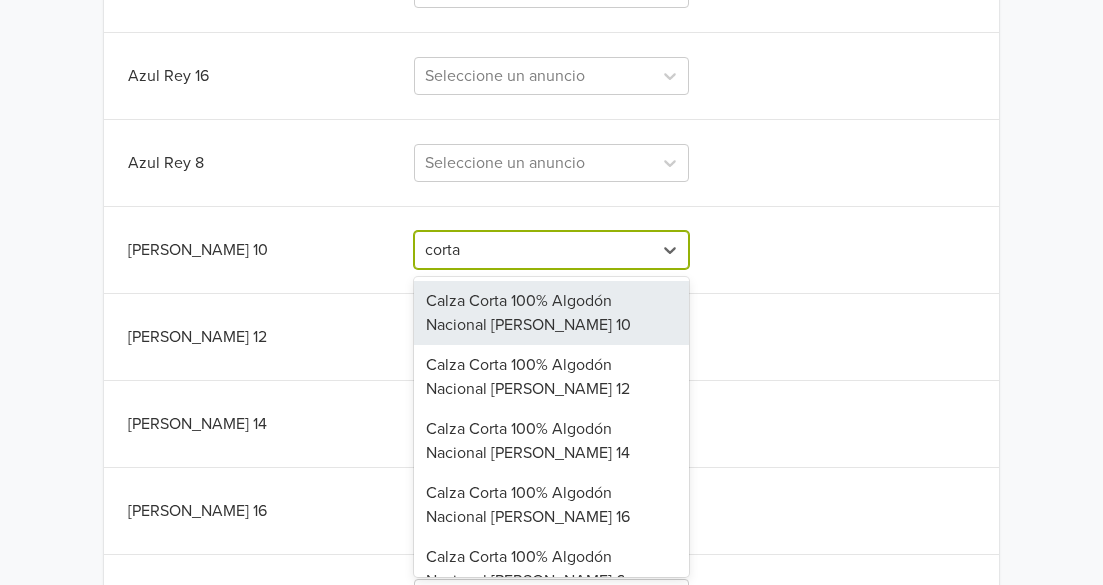 click on "Calza Corta 100% Algodón Nacional Blanco 10" at bounding box center (551, 313) 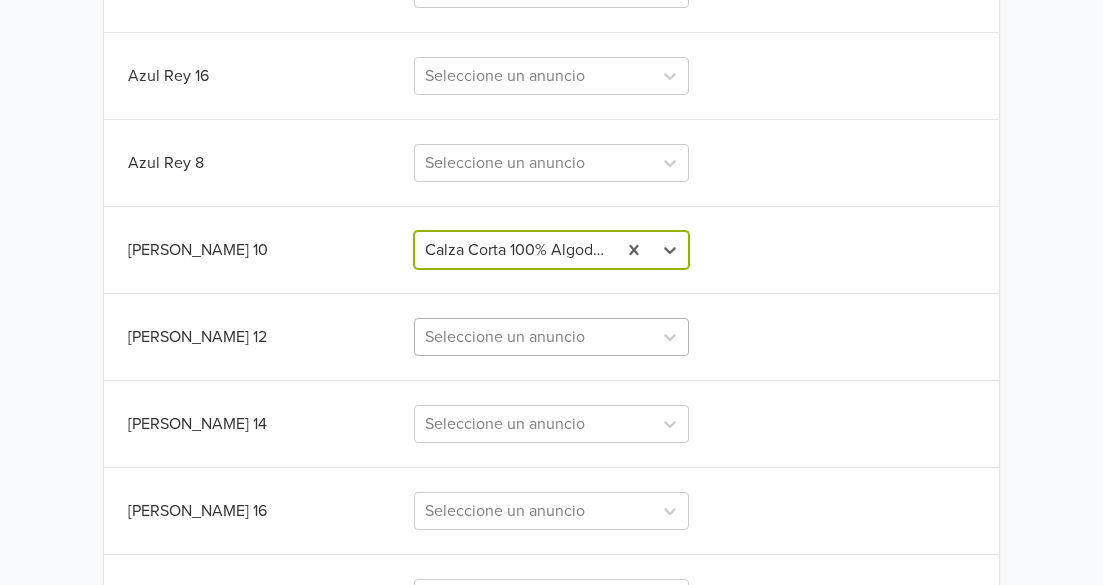 click on "Seleccione un anuncio" at bounding box center (551, 337) 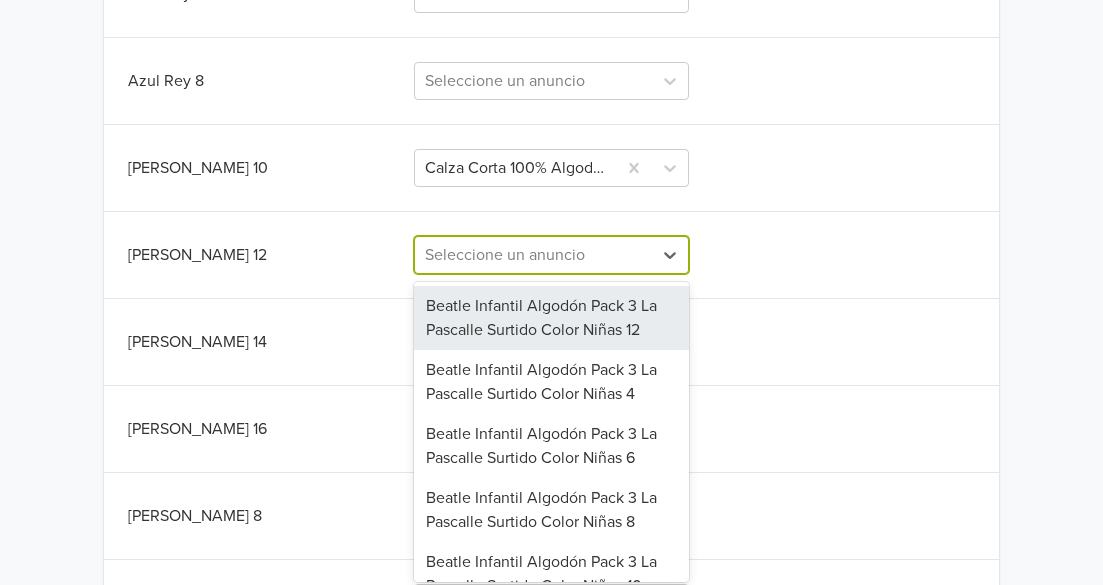 scroll, scrollTop: 1889, scrollLeft: 0, axis: vertical 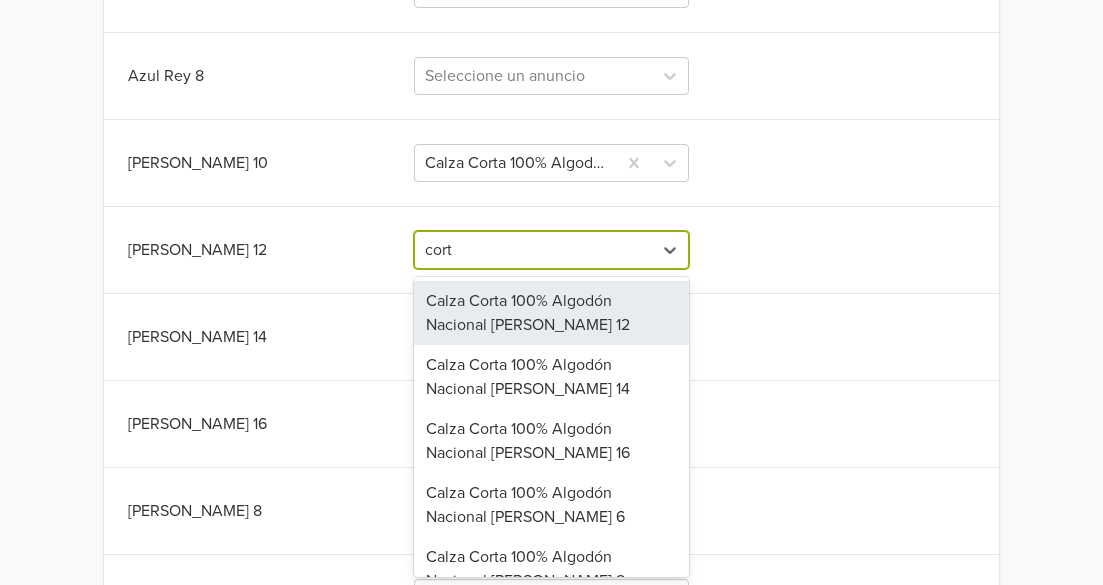 type on "corta" 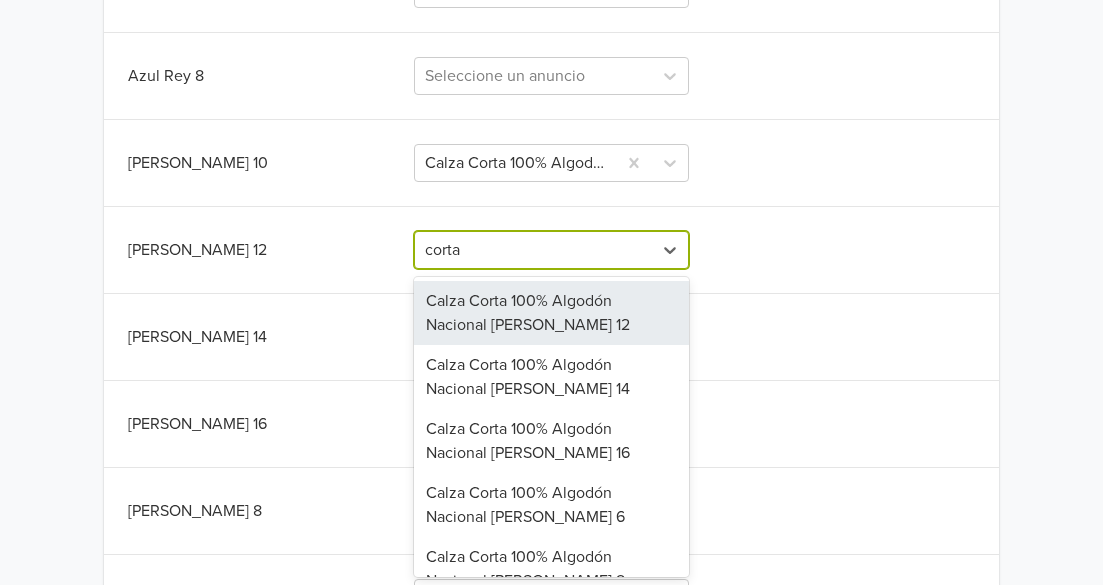 click on "Calza Corta 100% Algodón Nacional Blanco 12" at bounding box center (551, 313) 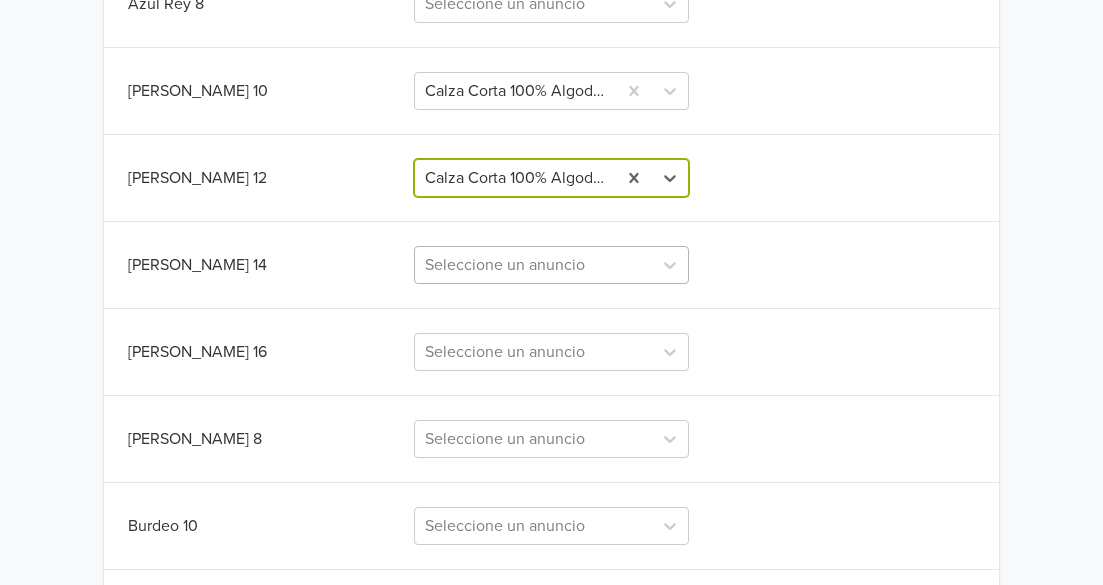 click on "Seleccione un anuncio" at bounding box center [551, 265] 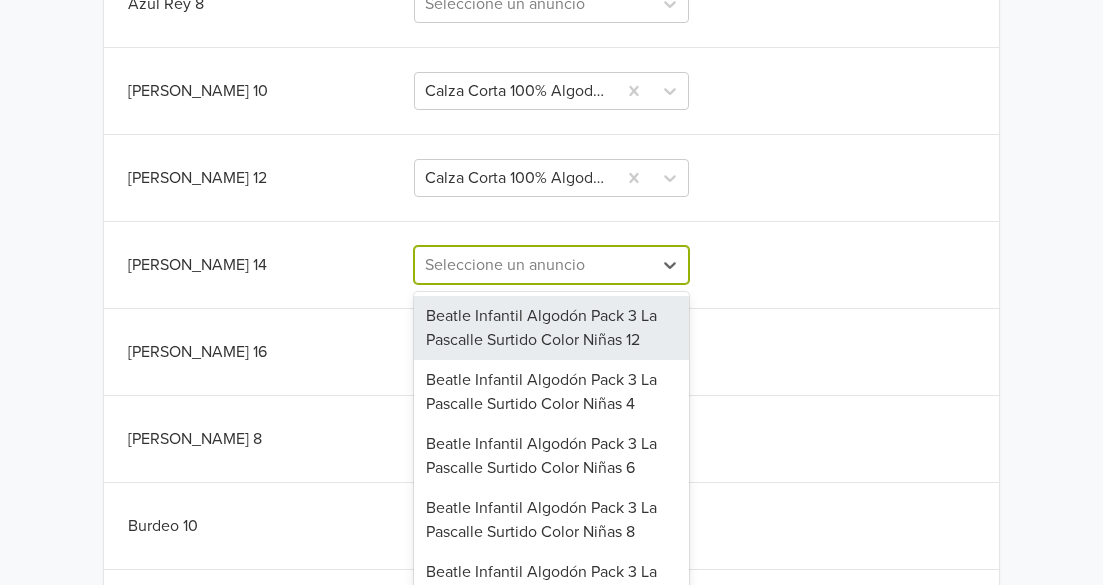 scroll, scrollTop: 1976, scrollLeft: 0, axis: vertical 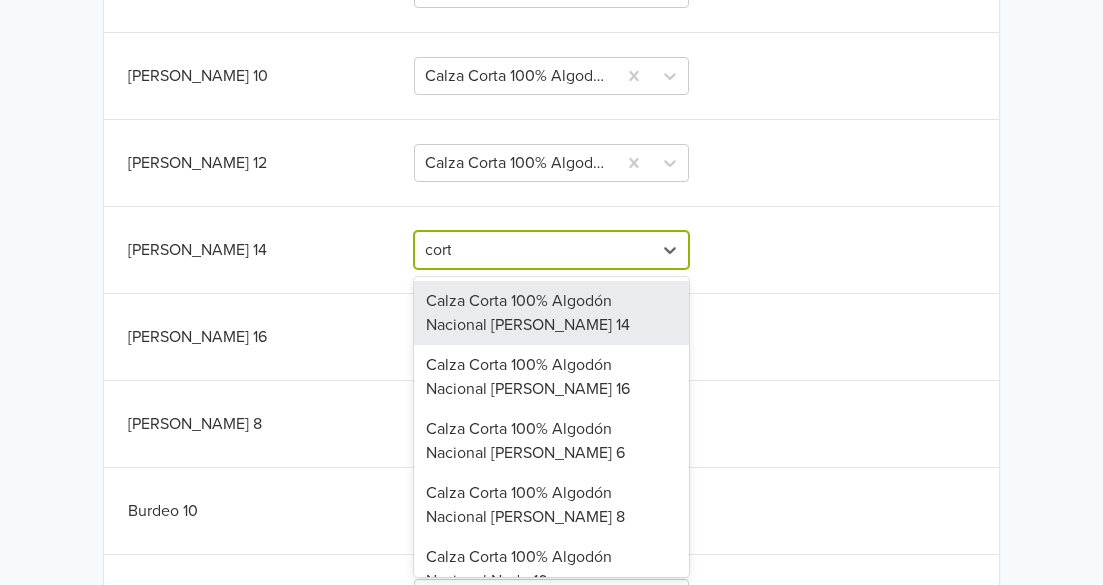 type on "corta" 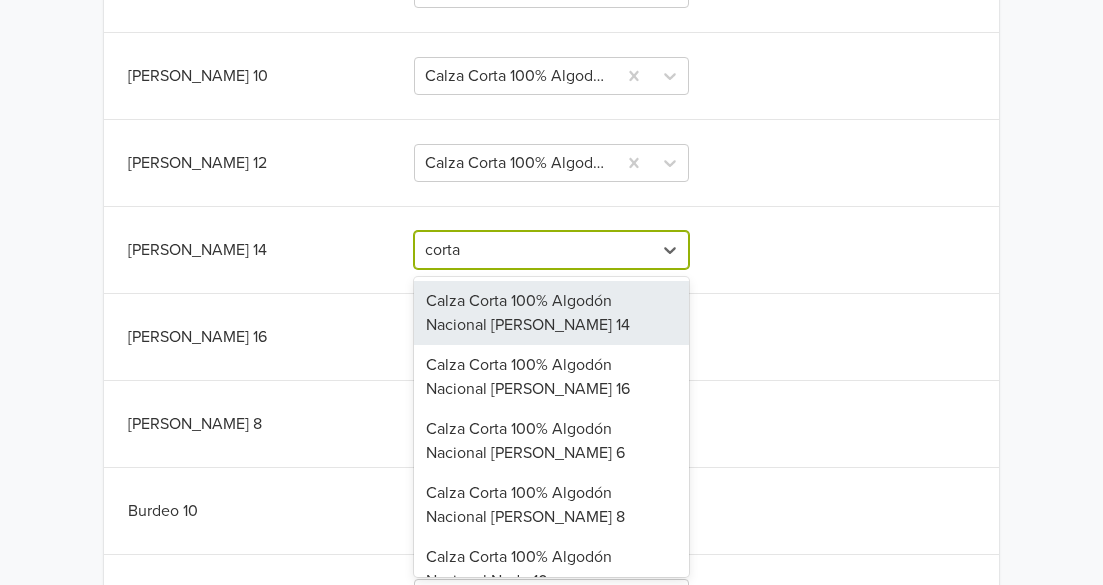 click on "Calza Corta 100% Algodón Nacional Blanco 14" at bounding box center (551, 313) 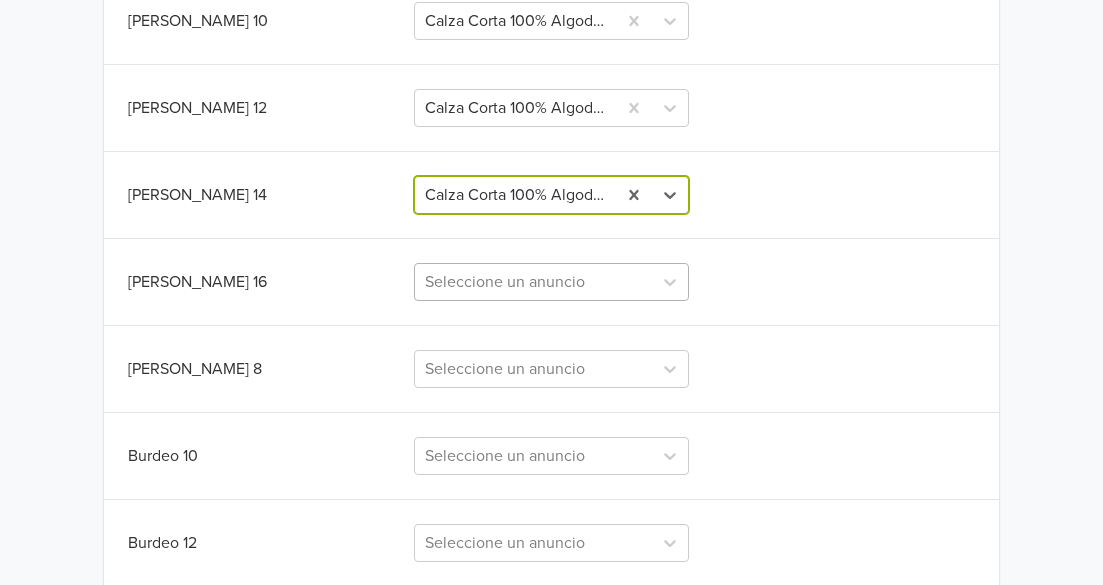 click on "Seleccione un anuncio" at bounding box center [551, 282] 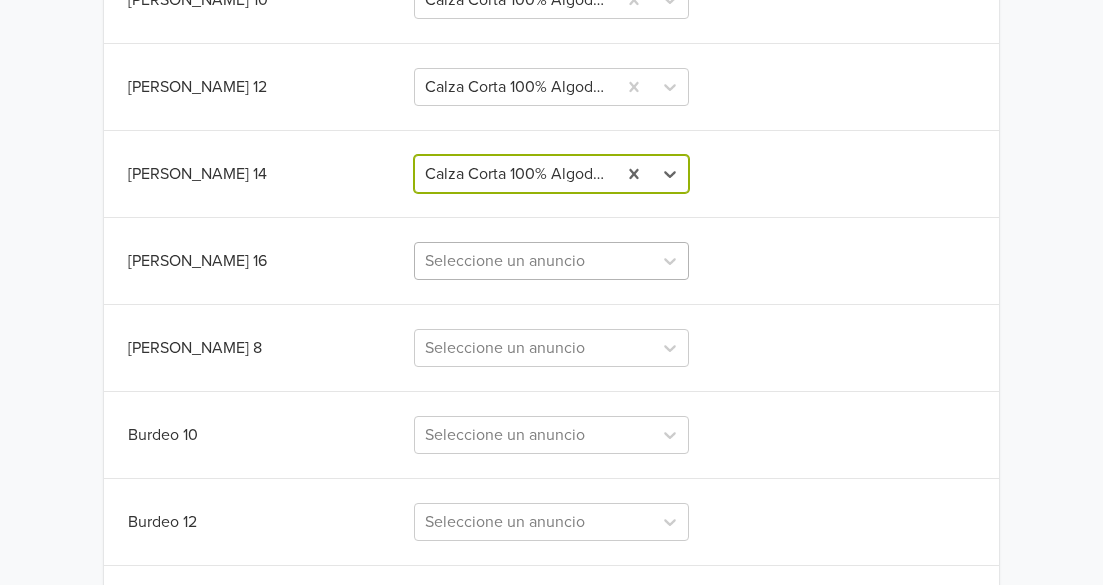 scroll, scrollTop: 2063, scrollLeft: 0, axis: vertical 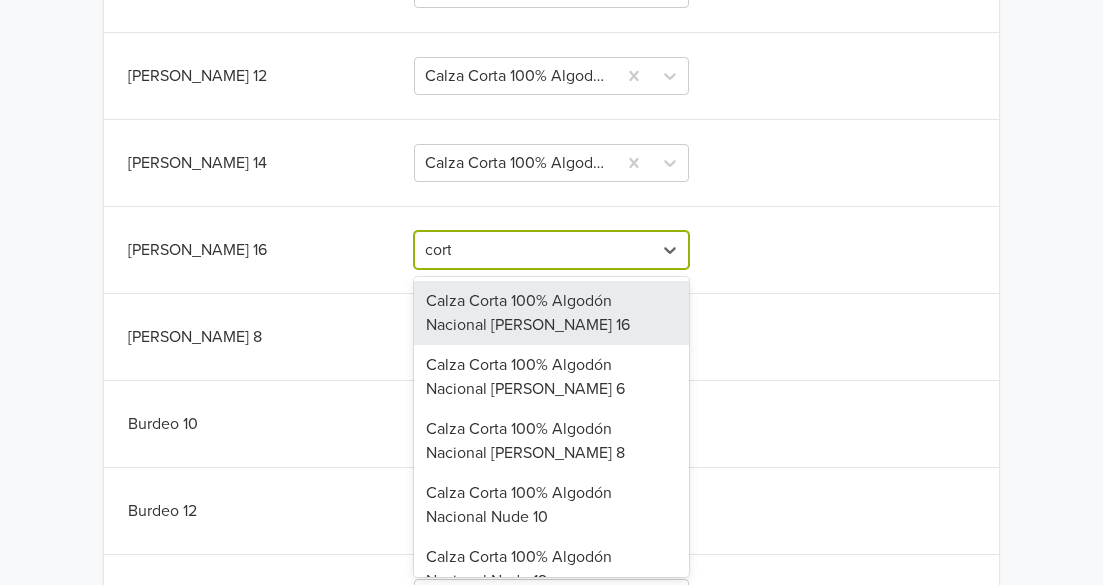 type on "corta" 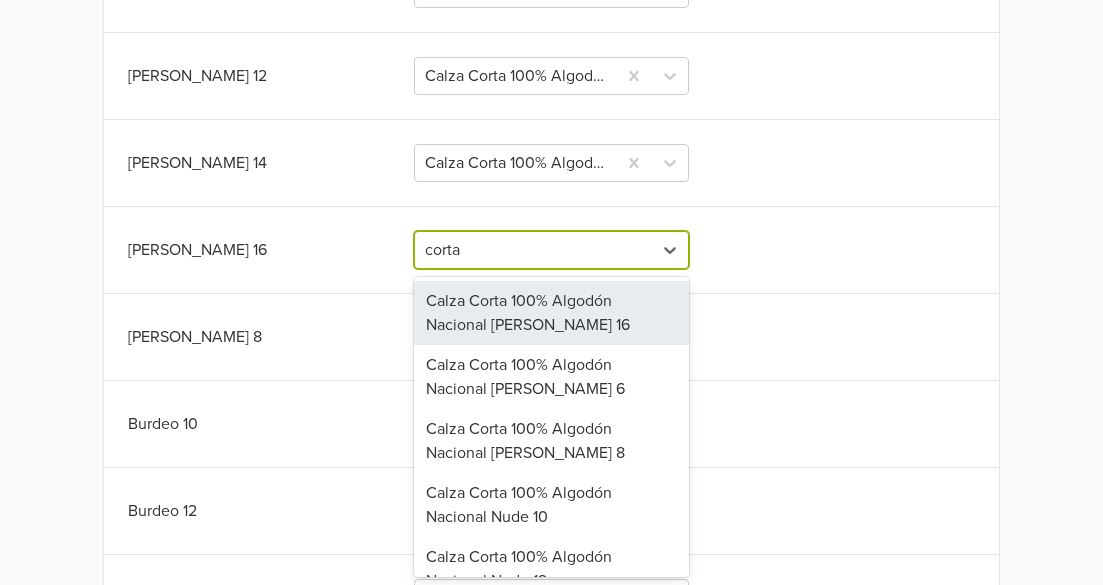 click on "Calza Corta 100% Algodón Nacional Blanco 16" at bounding box center [551, 313] 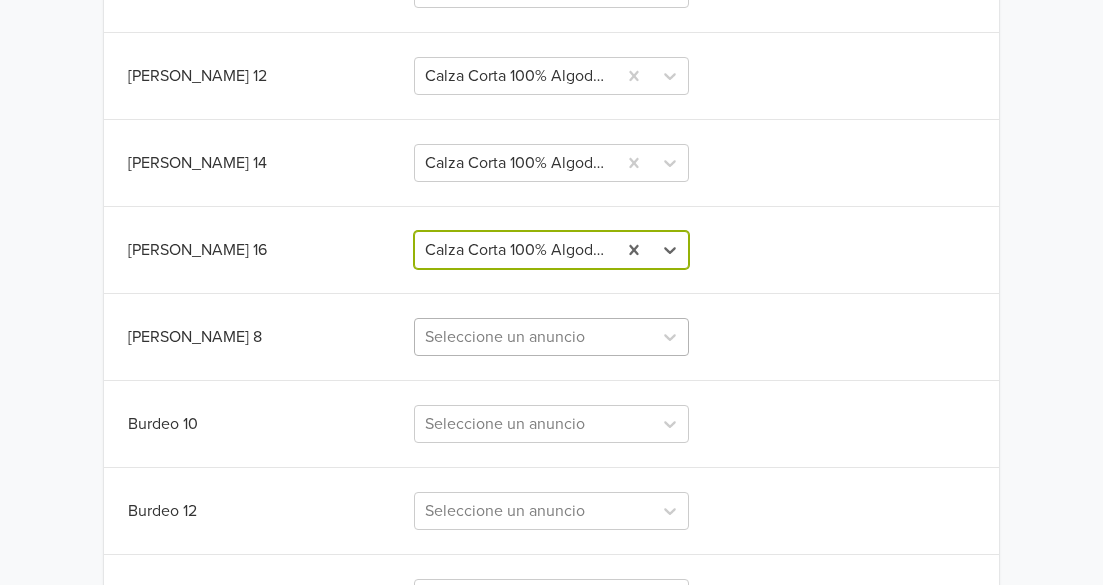 click on "Seleccione un anuncio" at bounding box center (551, 337) 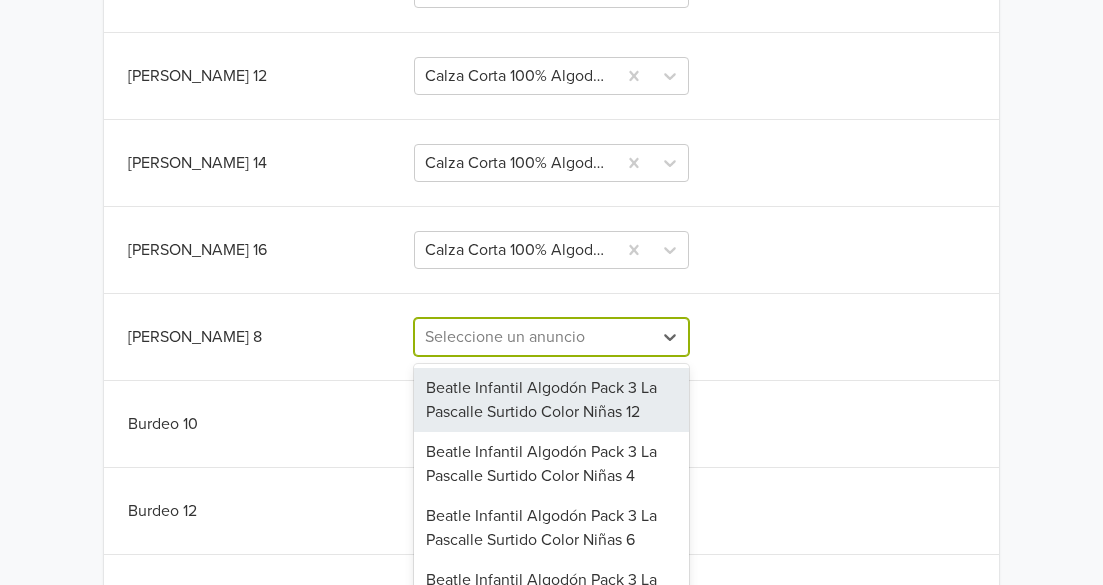 scroll, scrollTop: 2150, scrollLeft: 0, axis: vertical 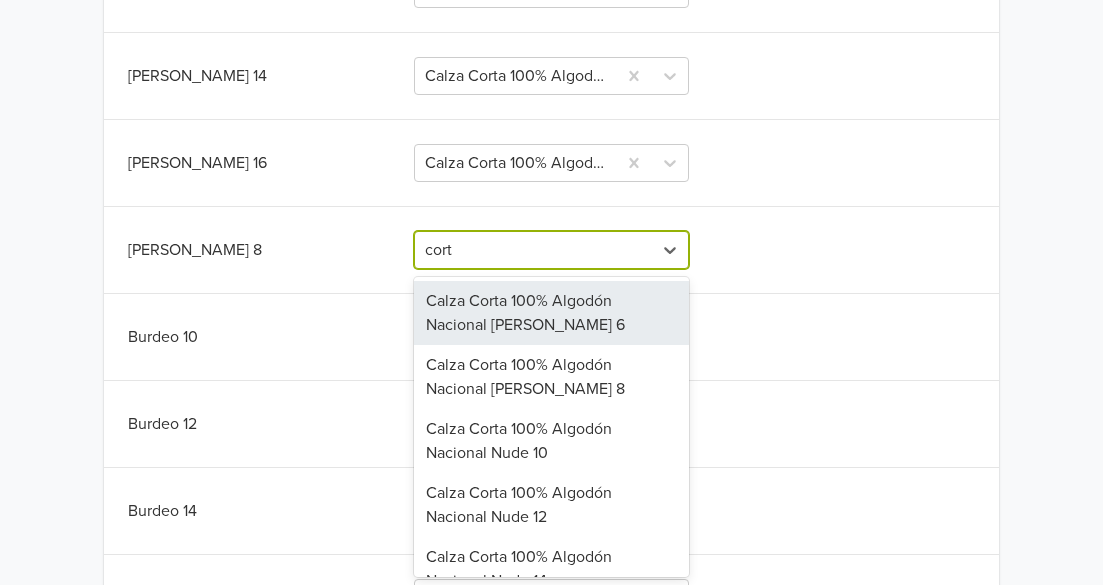 type on "corta" 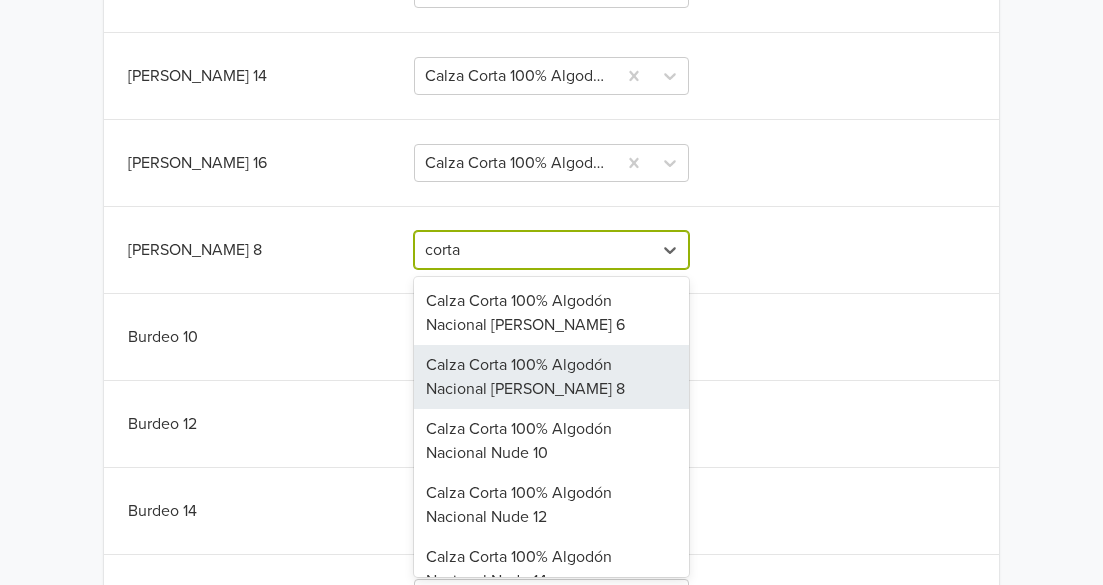 click on "Calza Corta 100% Algodón Nacional Blanco 8" at bounding box center [551, 377] 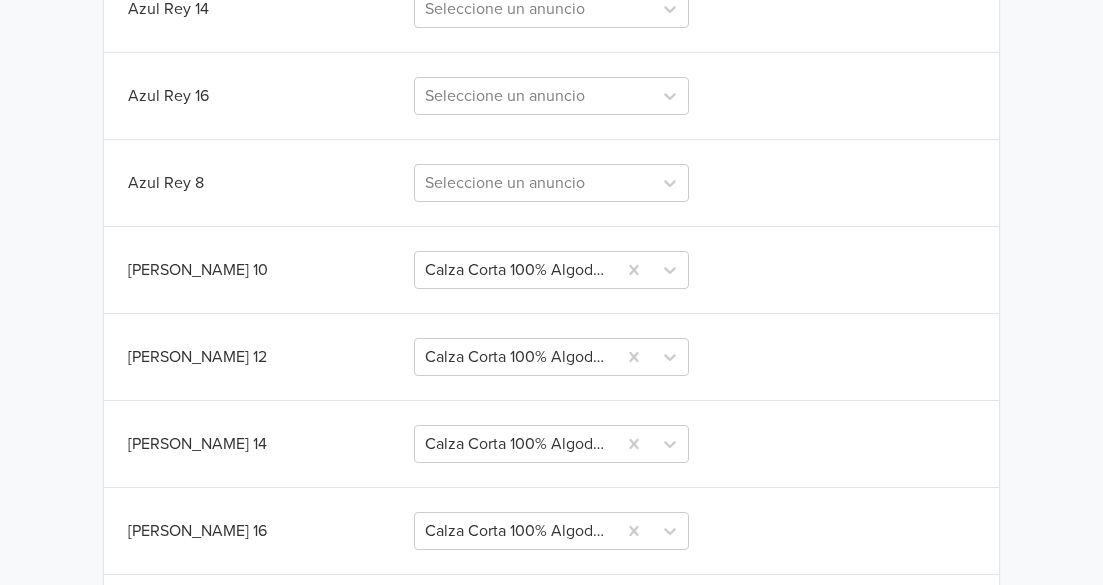 scroll, scrollTop: 1750, scrollLeft: 0, axis: vertical 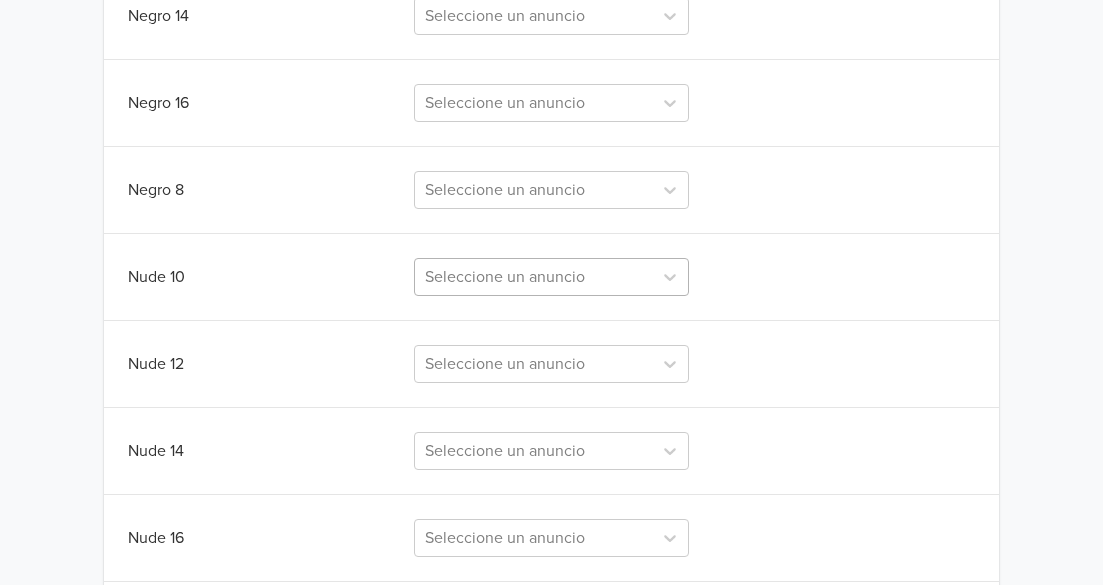 click on "Sincronizar con anuncio existente Salvar Variante Jumpseller Publicación Mercado Libre Variación Mercado Libre Amarillo 10 Seleccione un anuncio Amarillo 12 Seleccione un anuncio Amarillo 14 Seleccione un anuncio Amarillo 16 Seleccione un anuncio Amarillo 8 Seleccione un anuncio Azul Marino 10 Seleccione un anuncio Azul Marino 12 Seleccione un anuncio Azul Marino 14 Seleccione un anuncio Azul Marino 16 Seleccione un anuncio Azul Marino 8 Seleccione un anuncio Azul Rey 10 Seleccione un anuncio Azul Rey 12 Seleccione un anuncio Azul Rey 14 Seleccione un anuncio Azul Rey 16 Seleccione un anuncio Azul Rey 8 Seleccione un anuncio Blanco 10 Calza Corta 100% Algodón Nacional Blanco 10 Blanco 12 Calza Corta 100% Algodón Nacional Blanco 12 Blanco 14 Calza Corta 100% Algodón Nacional Blanco 14 Blanco 16 Calza Corta 100% Algodón Nacional Blanco 16 Blanco 8 option Calza Corta 100% Algodón Nacional Blanco 8, selected. Calza Corta 100% Algodón Nacional Blanco 8 Burdeo 10 Seleccione un anuncio Burdeo 12 Burdeo 14" at bounding box center [551, -1314] 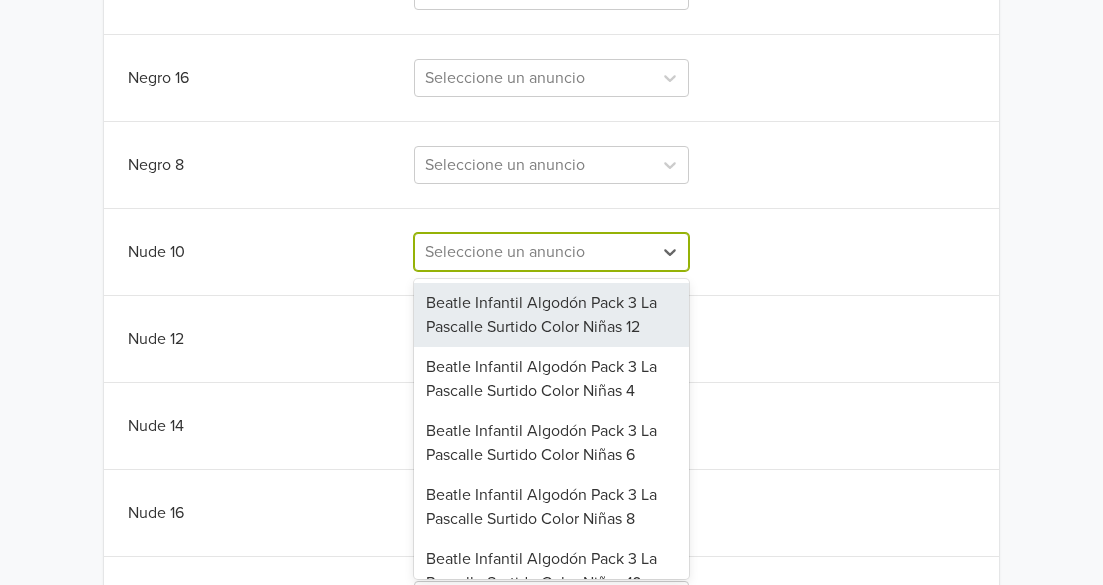 scroll, scrollTop: 3977, scrollLeft: 0, axis: vertical 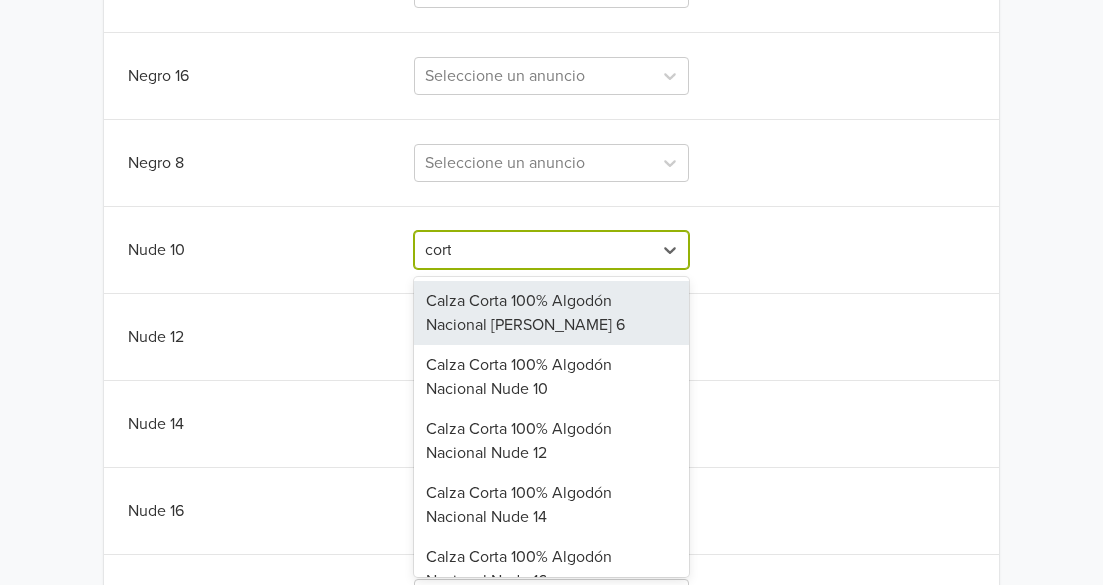 type on "corta" 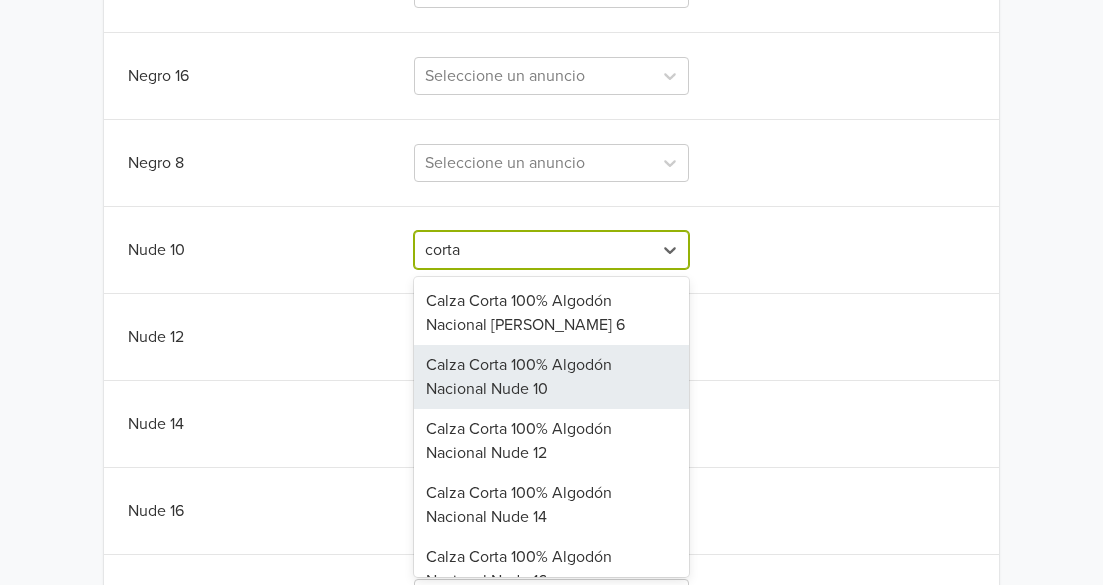 click on "Calza Corta 100% Algodón Nacional Nude 10" at bounding box center [551, 377] 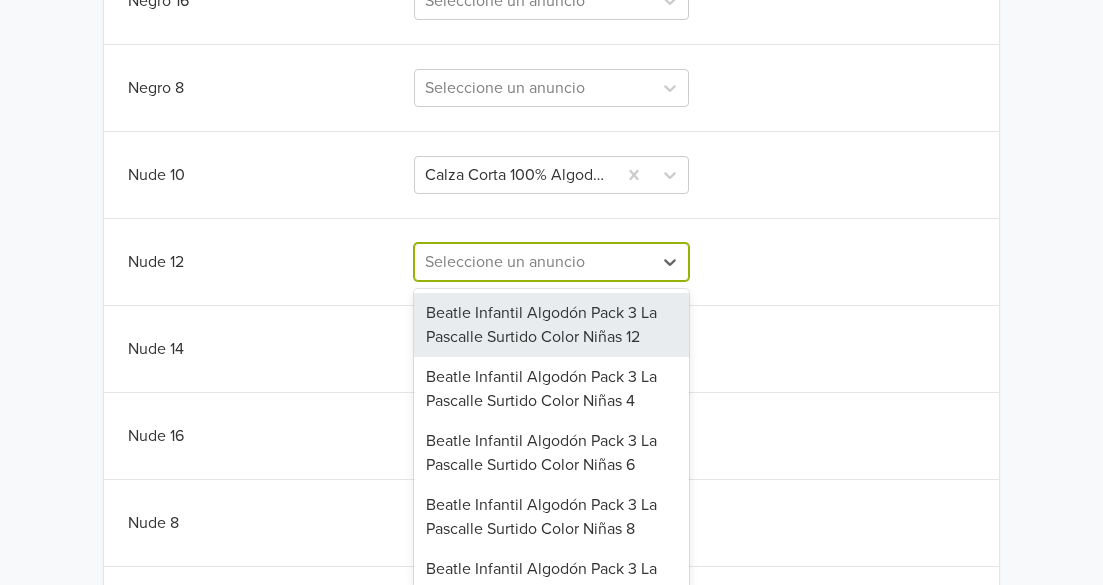 click on "121 results available. Use Up and Down to choose options, press Enter to select the currently focused option, press Escape to exit the menu, press Tab to select the option and exit the menu. Seleccione un anuncio Beatle Infantil Algodón Pack 3 La Pascalle Surtido Color Niñas 12 Beatle Infantil Algodón Pack 3 La Pascalle Surtido Color Niñas 4 Beatle Infantil Algodón Pack 3 La Pascalle Surtido Color Niñas 6 Beatle Infantil Algodón Pack 3 La Pascalle Surtido Color Niñas 8 Beatle Infantil Algodón Pack 3 La Pascalle Surtido Color Niños 10 Beatle Infantil Algodón Pack 3 La Pascalle Surtido Color Niños 12 Calza Corta 100% Algodón Nacional Blanco 6 Calza Corta 100% Algodón Nacional Nude 12 Calza Corta 100% Algodón Nacional Nude 14 Calza Corta 100% Algodón Nacional Nude 16 Calza Corta 100% Algodón Nacional Nude 6 Calza Corta 100% Algodón Nacional Nude 8 Calza Flare Dralon Termico La Pascalle | Sofia Moka Estandar Calza Flare Dralon Termico La Pascalle | Sofia Negro Estandar" at bounding box center (551, 262) 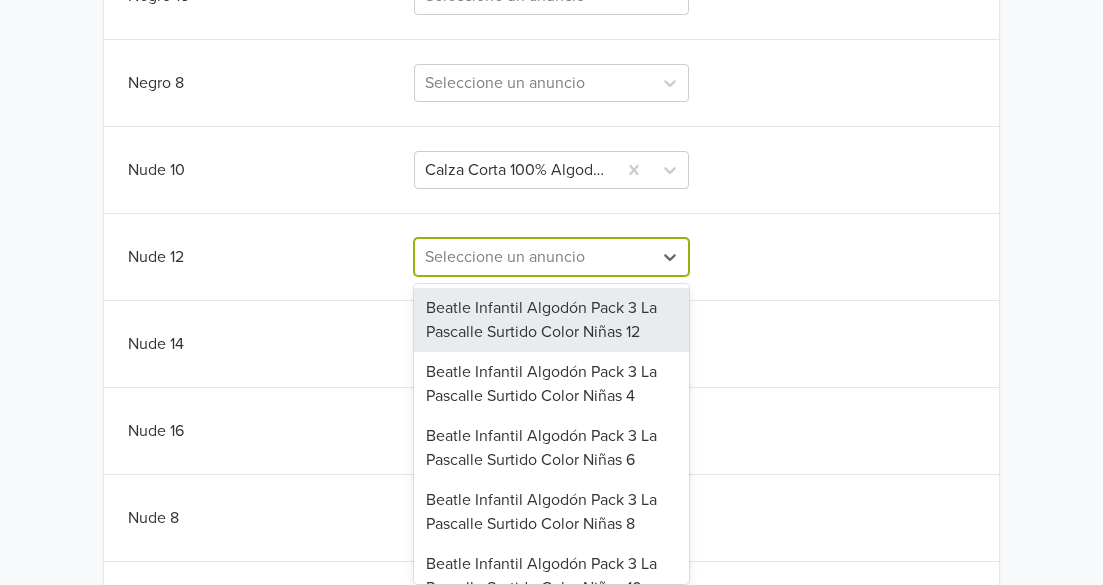 scroll, scrollTop: 4064, scrollLeft: 0, axis: vertical 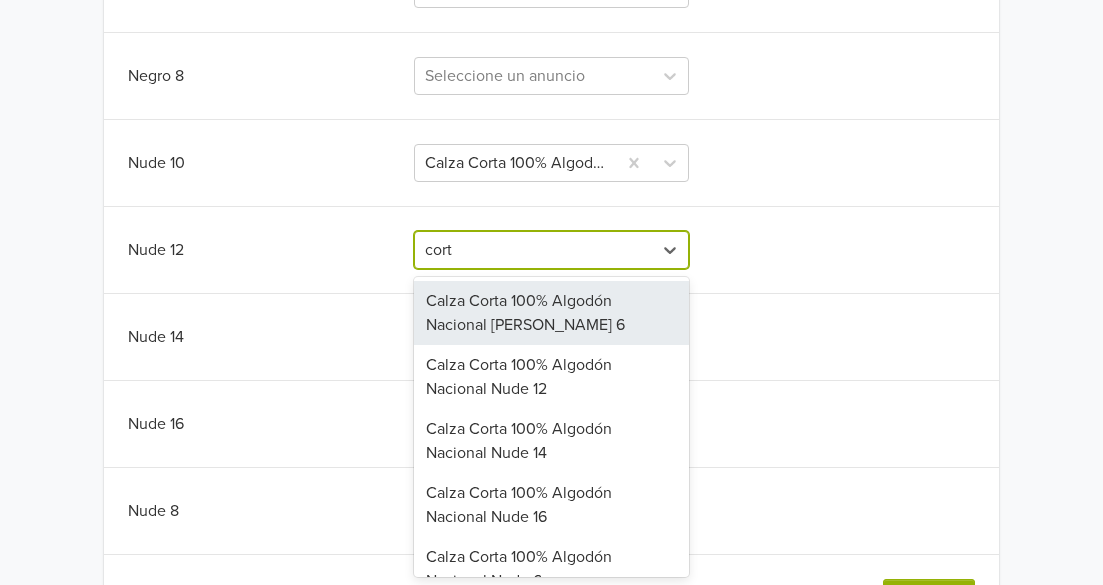 type on "corta" 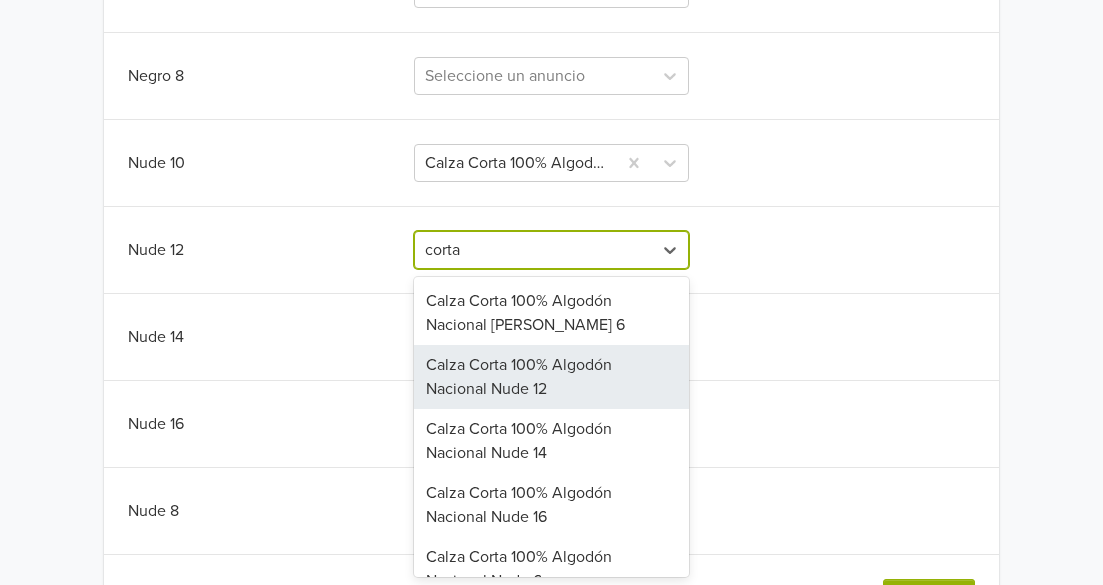 click on "Calza Corta 100% Algodón Nacional Nude 12" at bounding box center [551, 377] 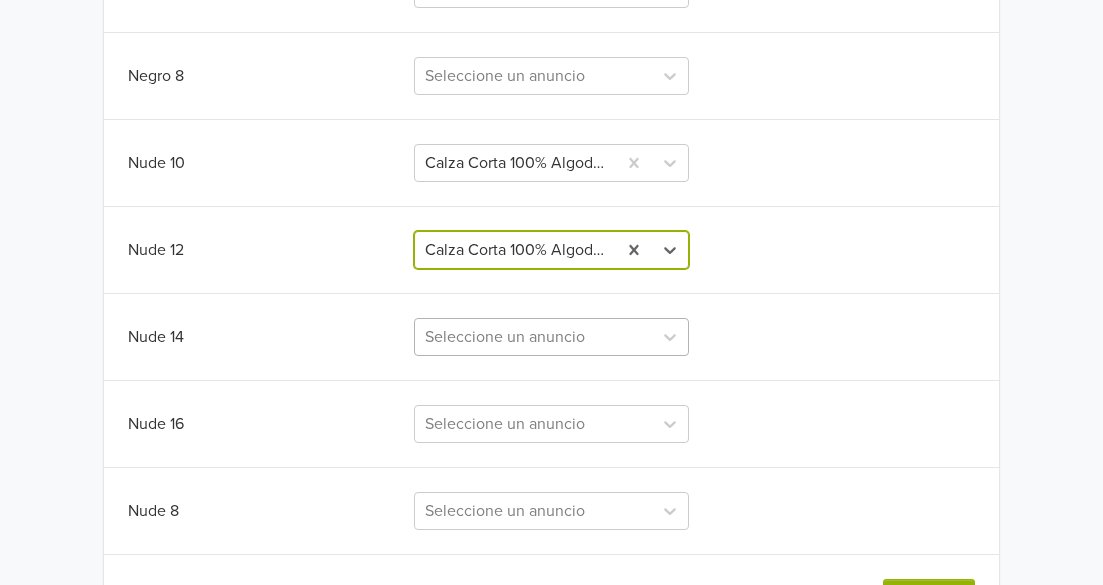 scroll, scrollTop: 4144, scrollLeft: 0, axis: vertical 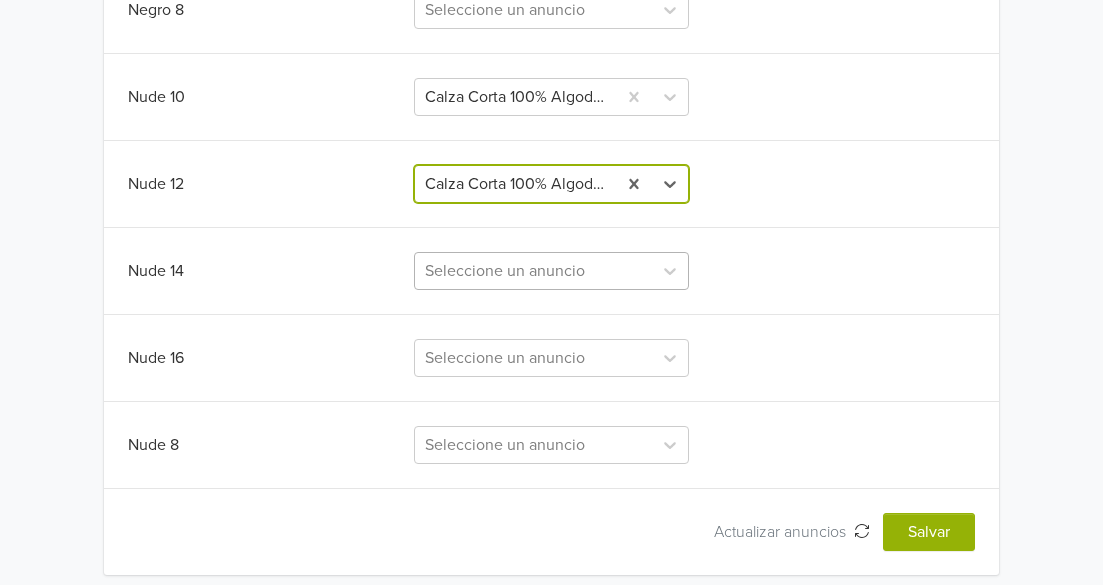click on "Seleccione un anuncio" at bounding box center (551, 271) 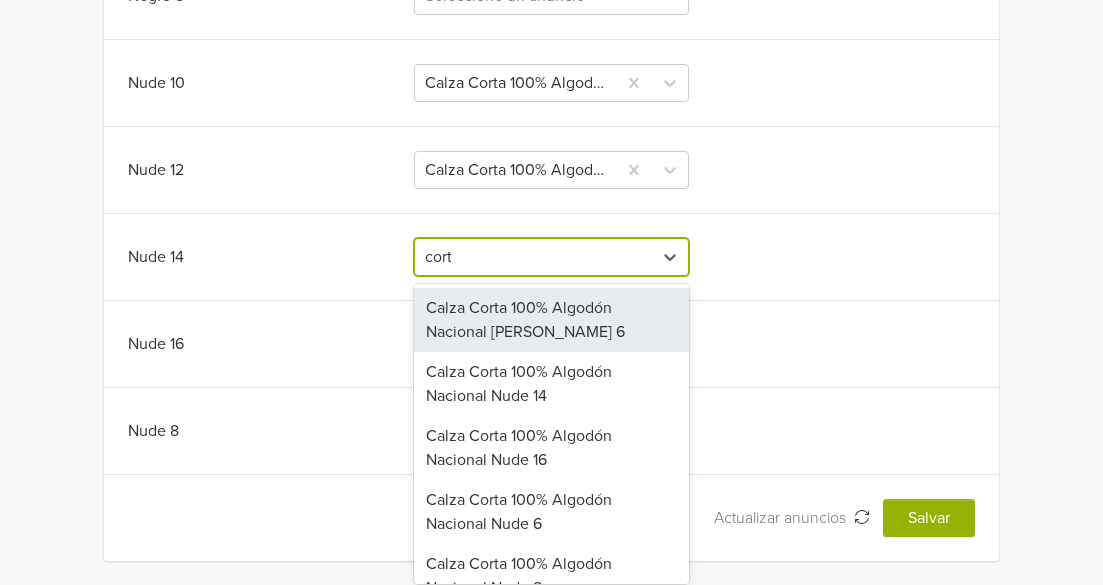 type on "corta" 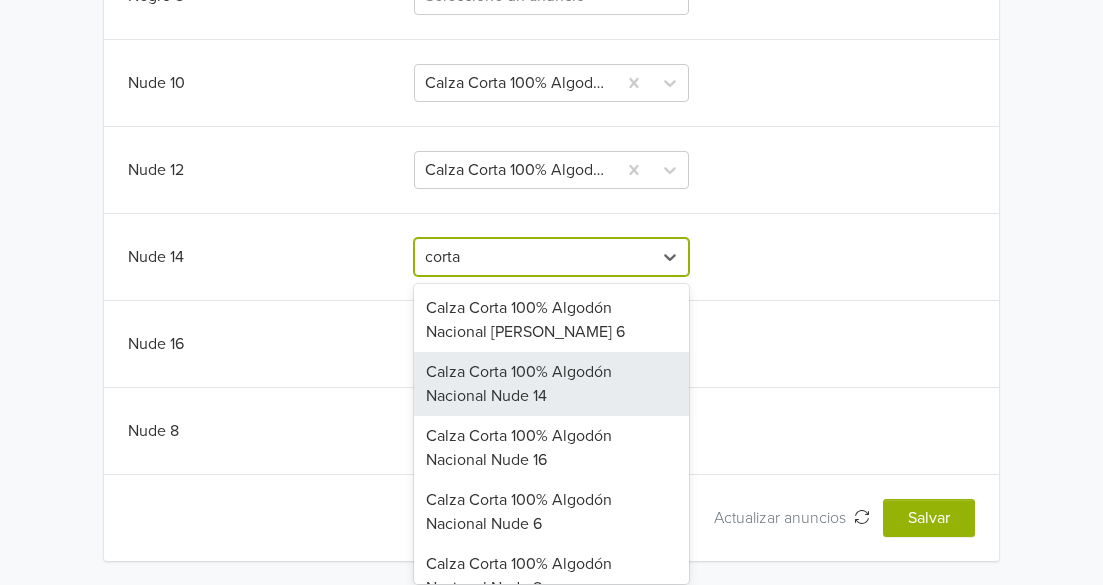 click on "Calza Corta 100% Algodón Nacional Nude 14" at bounding box center [551, 384] 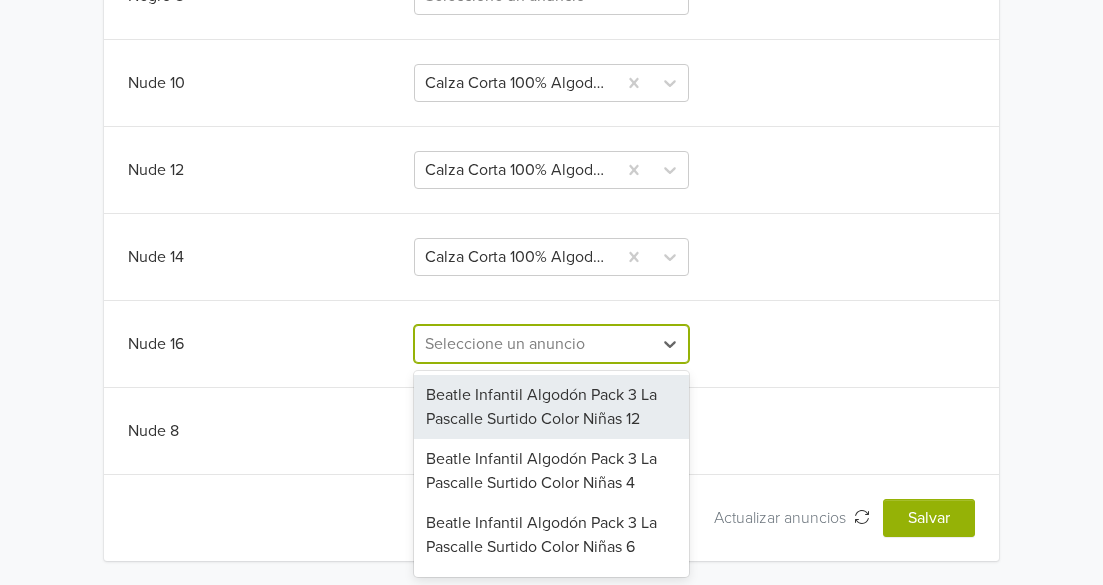 click at bounding box center (533, 344) 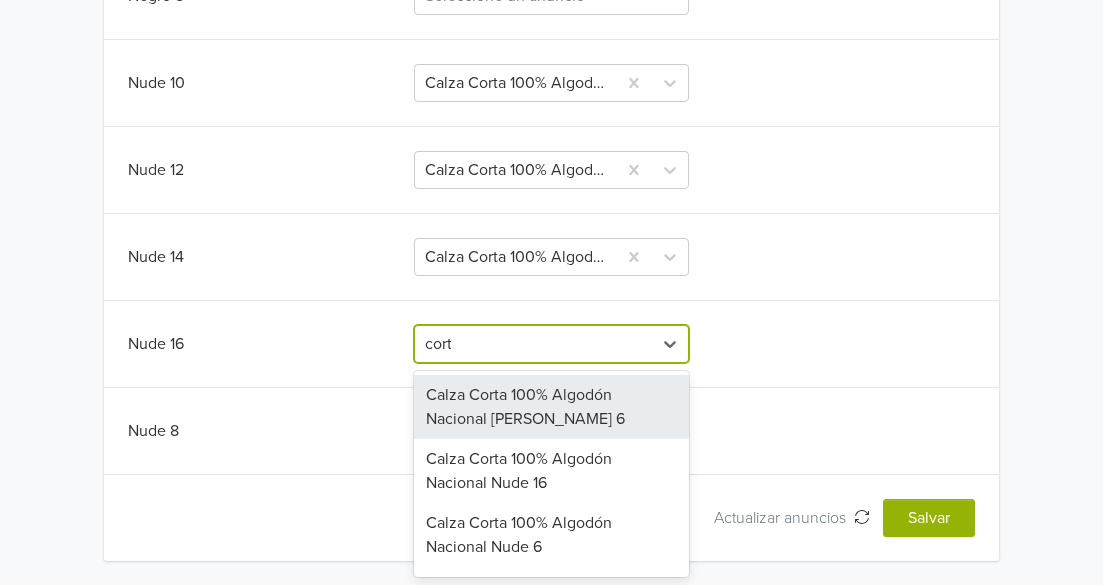 type on "corta" 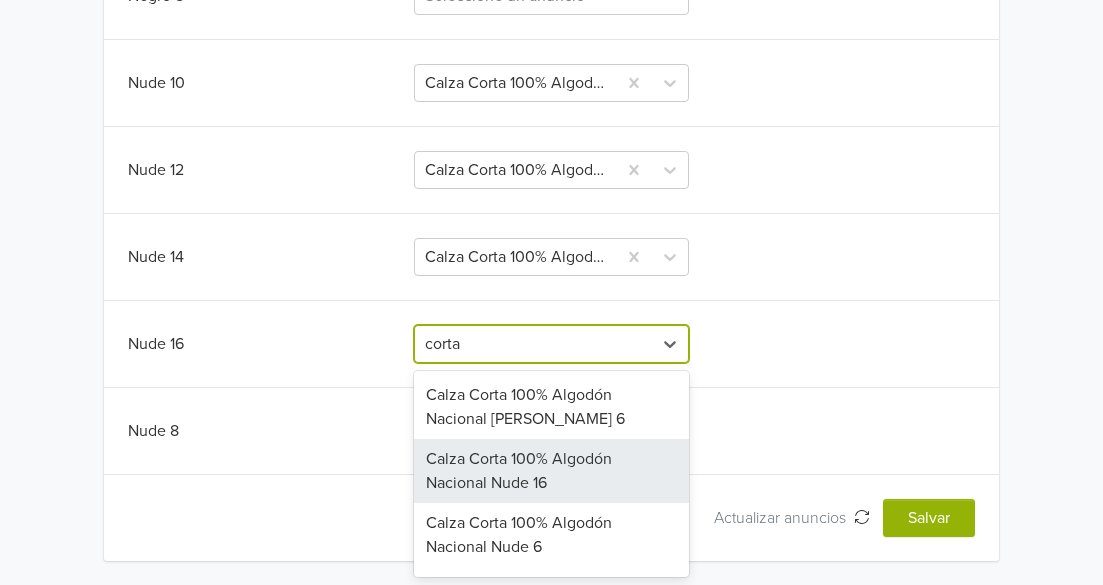 click on "Calza Corta 100% Algodón Nacional Nude 16" at bounding box center (551, 471) 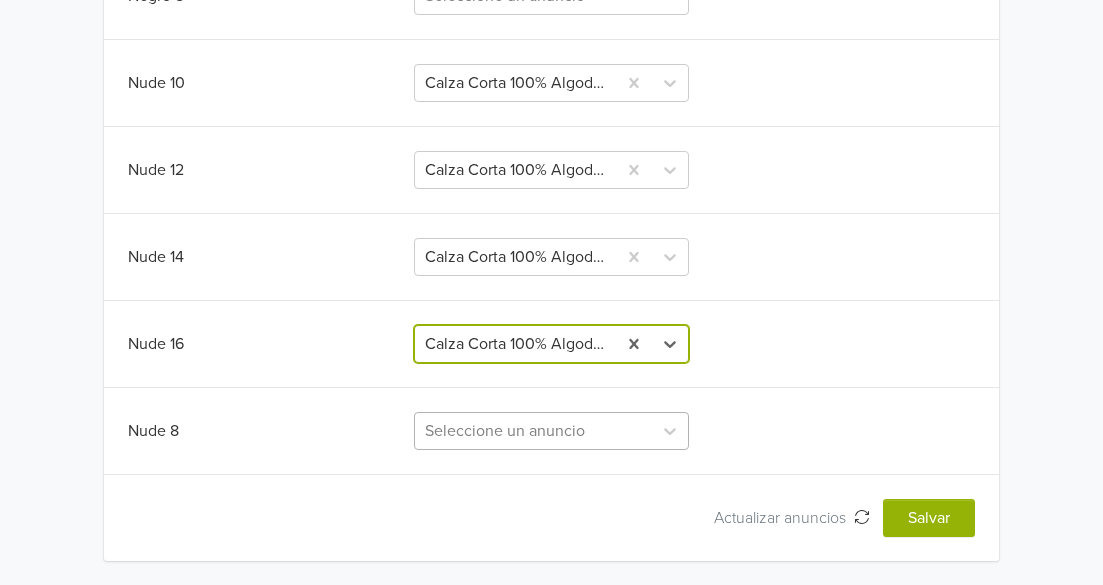 click on "Seleccione un anuncio" at bounding box center (551, 431) 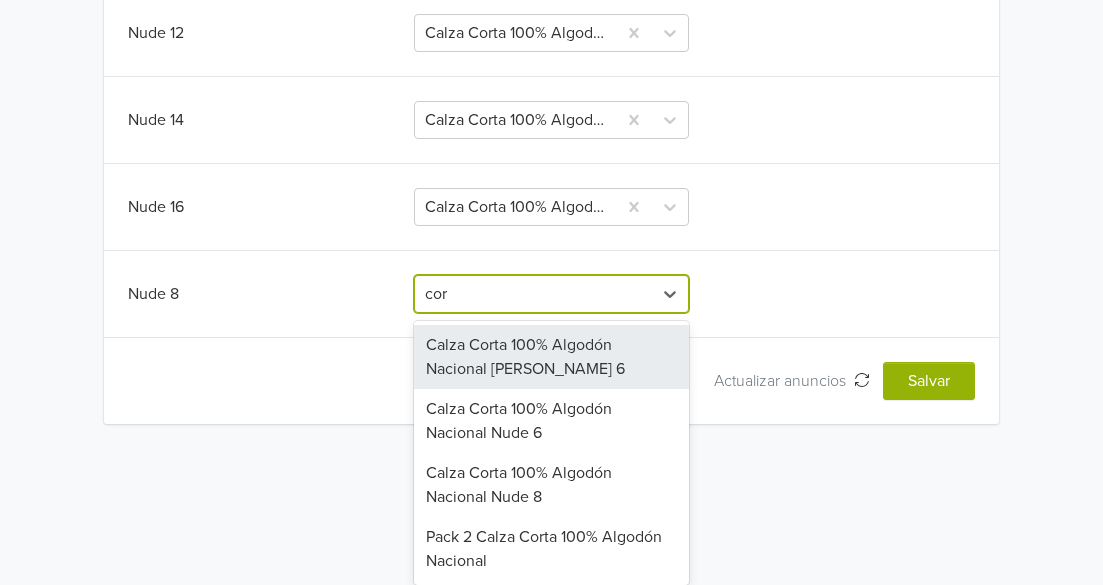 scroll, scrollTop: 4281, scrollLeft: 0, axis: vertical 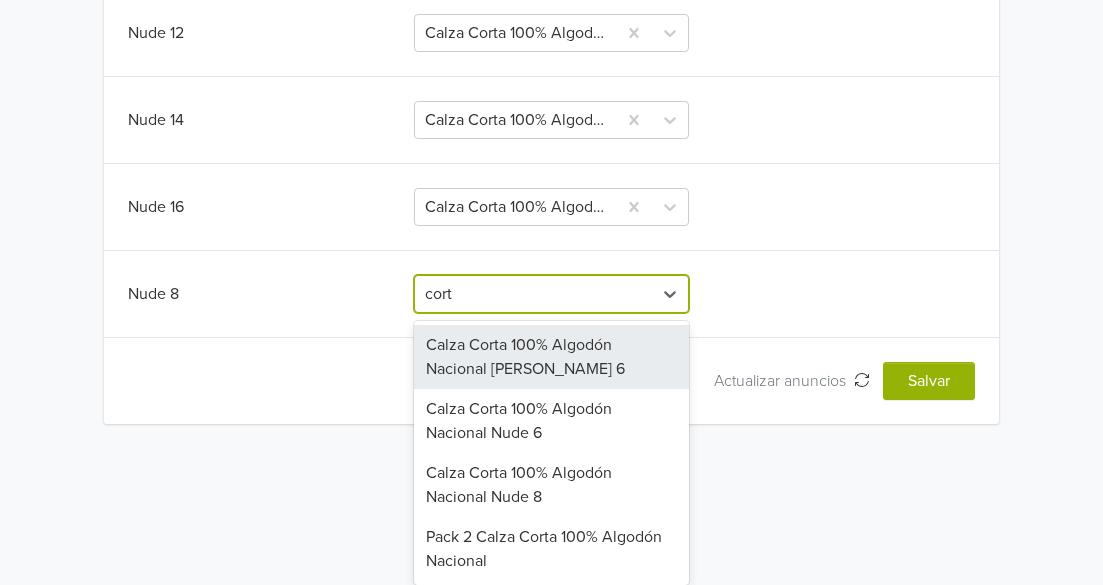 type on "corta" 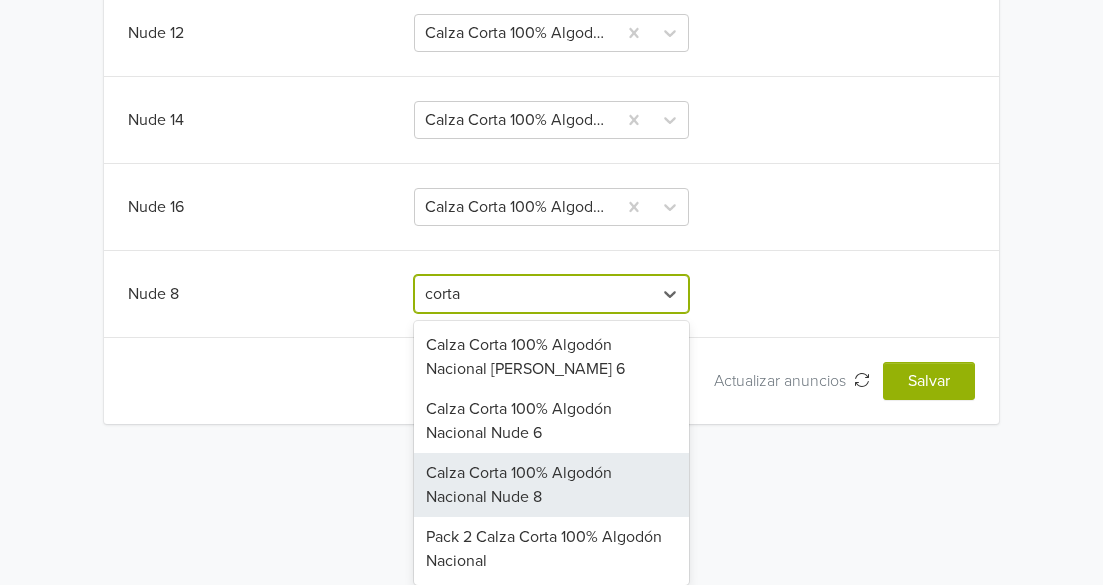 click on "Calza Corta 100% Algodón Nacional Nude 8" at bounding box center [551, 485] 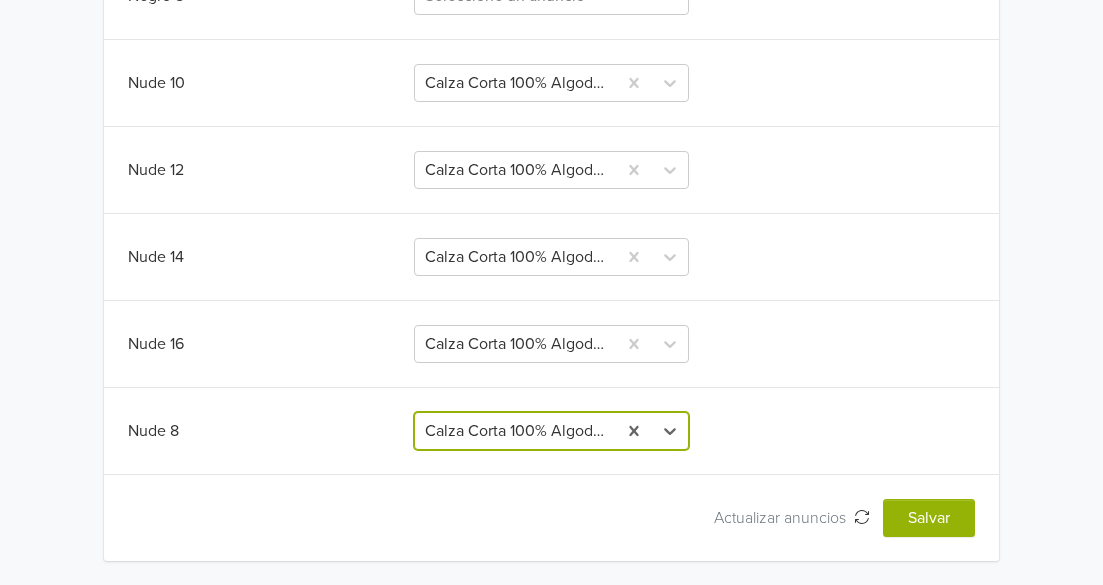 scroll, scrollTop: 4144, scrollLeft: 0, axis: vertical 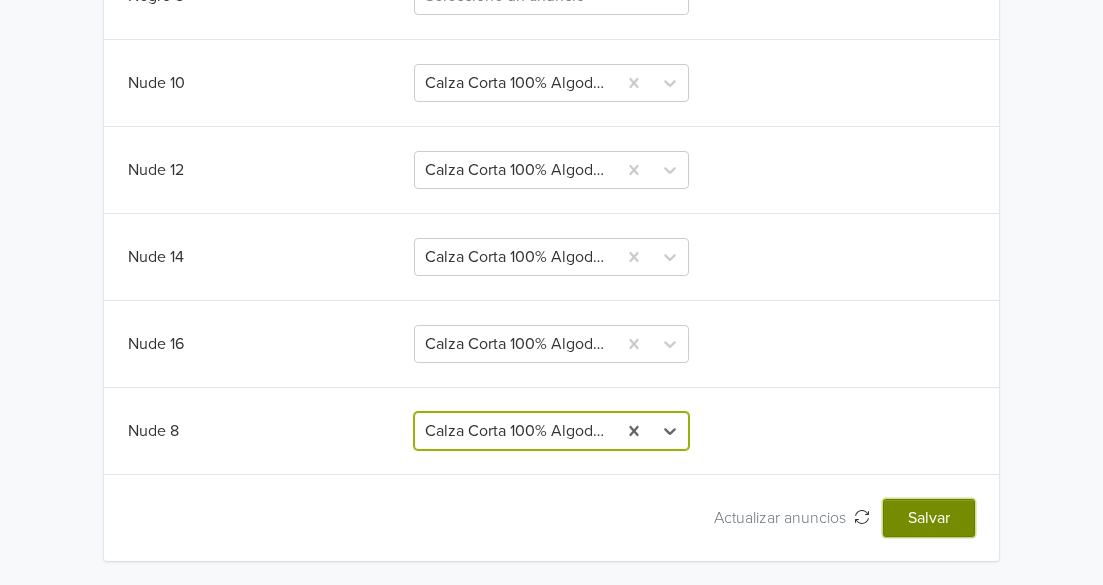 click on "Salvar" at bounding box center (929, 518) 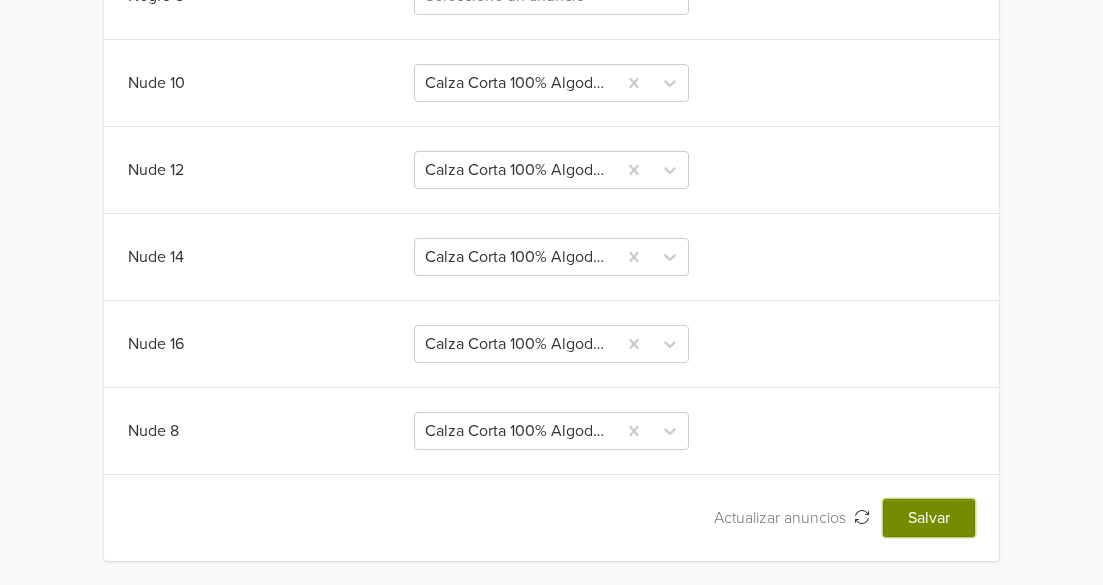 click on "Salvar" at bounding box center (929, 518) 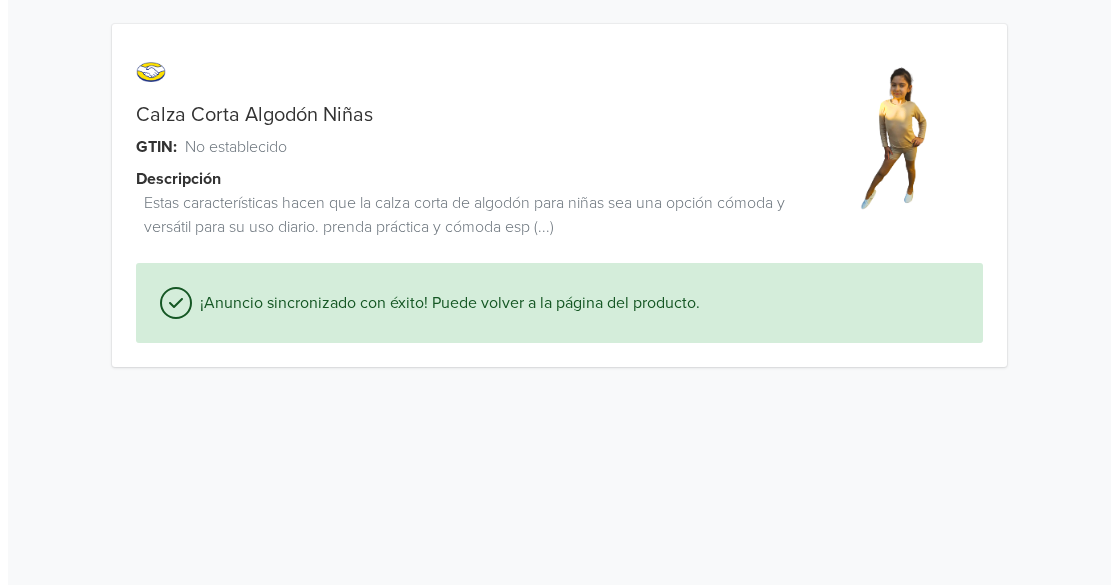 scroll, scrollTop: 0, scrollLeft: 0, axis: both 